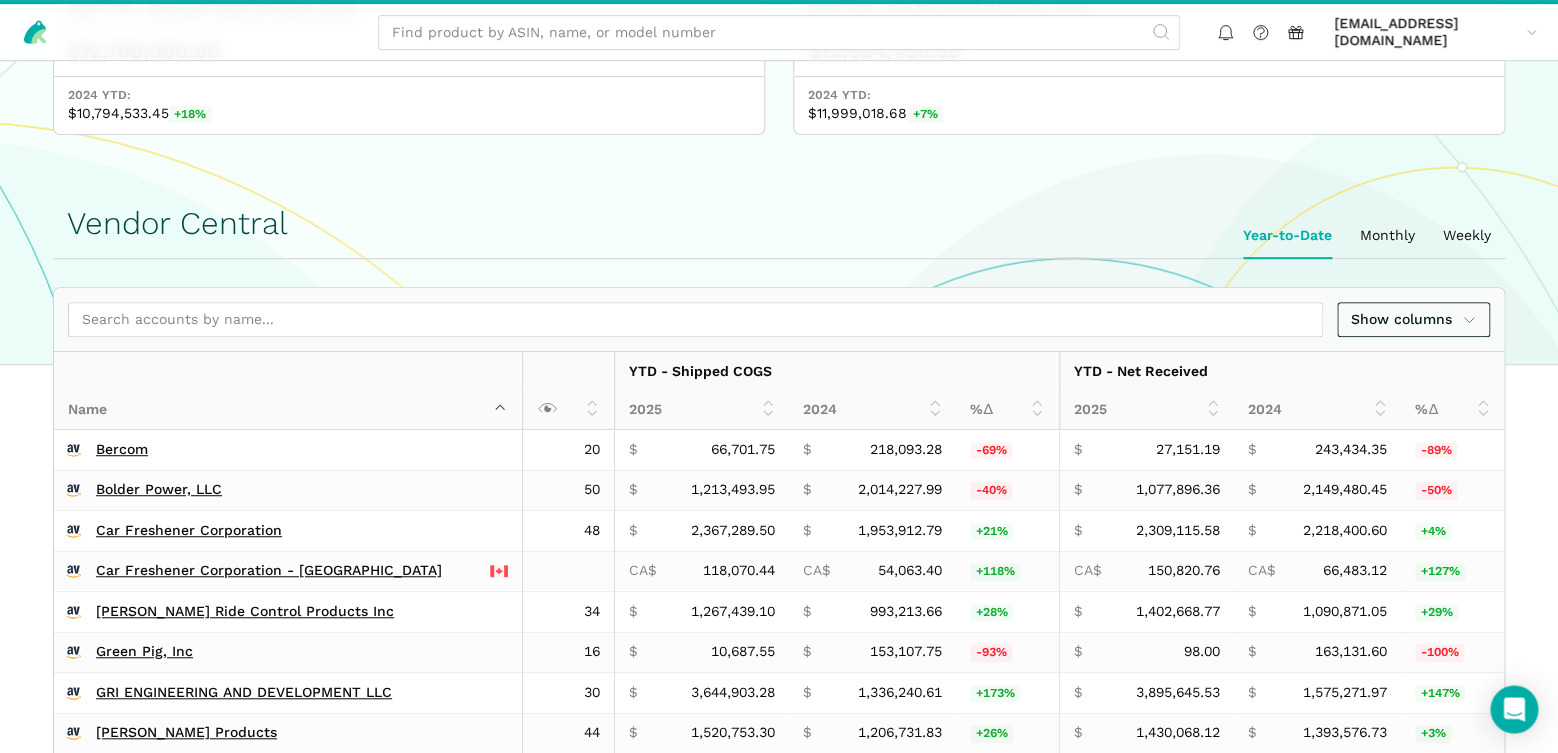 scroll, scrollTop: 350, scrollLeft: 0, axis: vertical 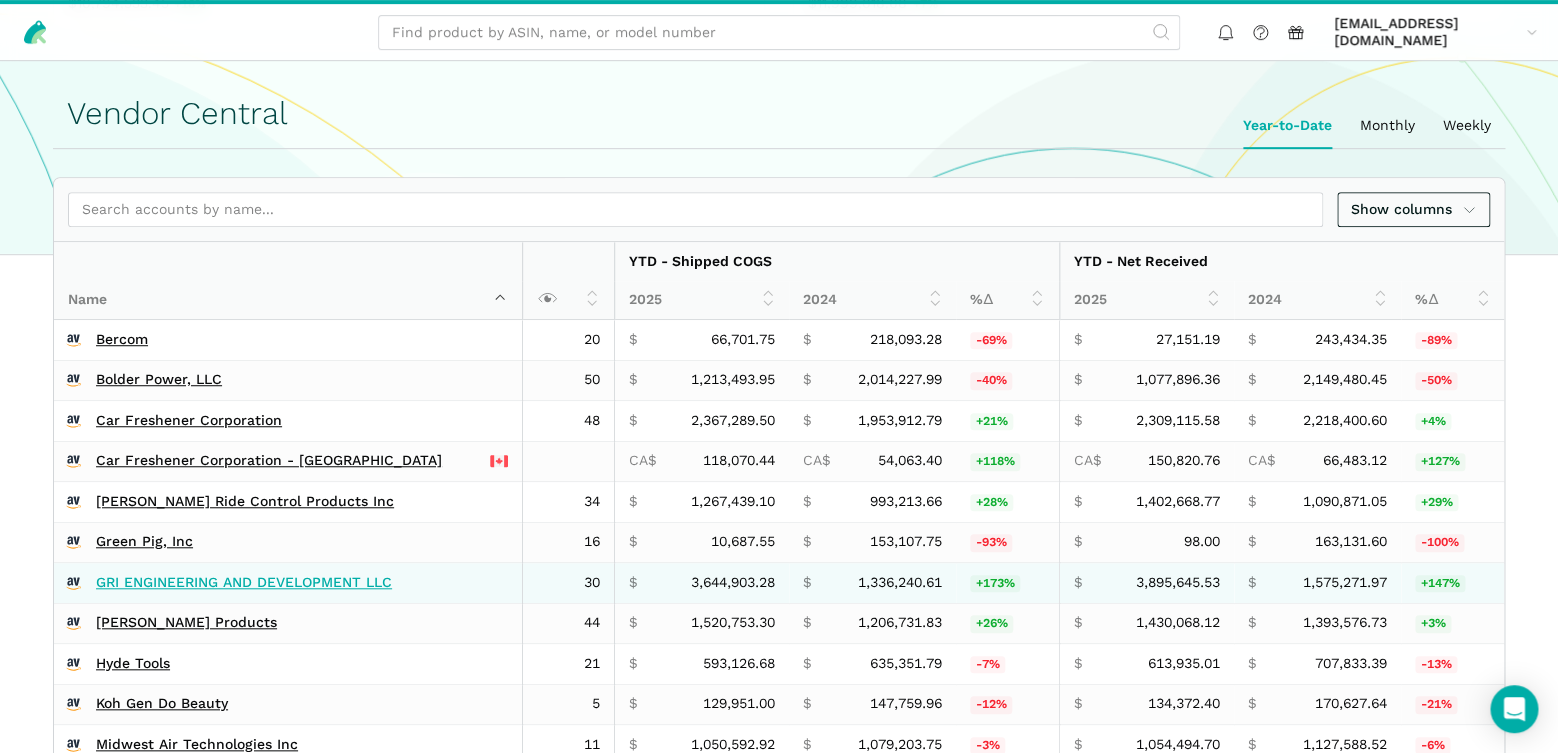 click on "GRI ENGINEERING AND DEVELOPMENT LLC" at bounding box center (244, 583) 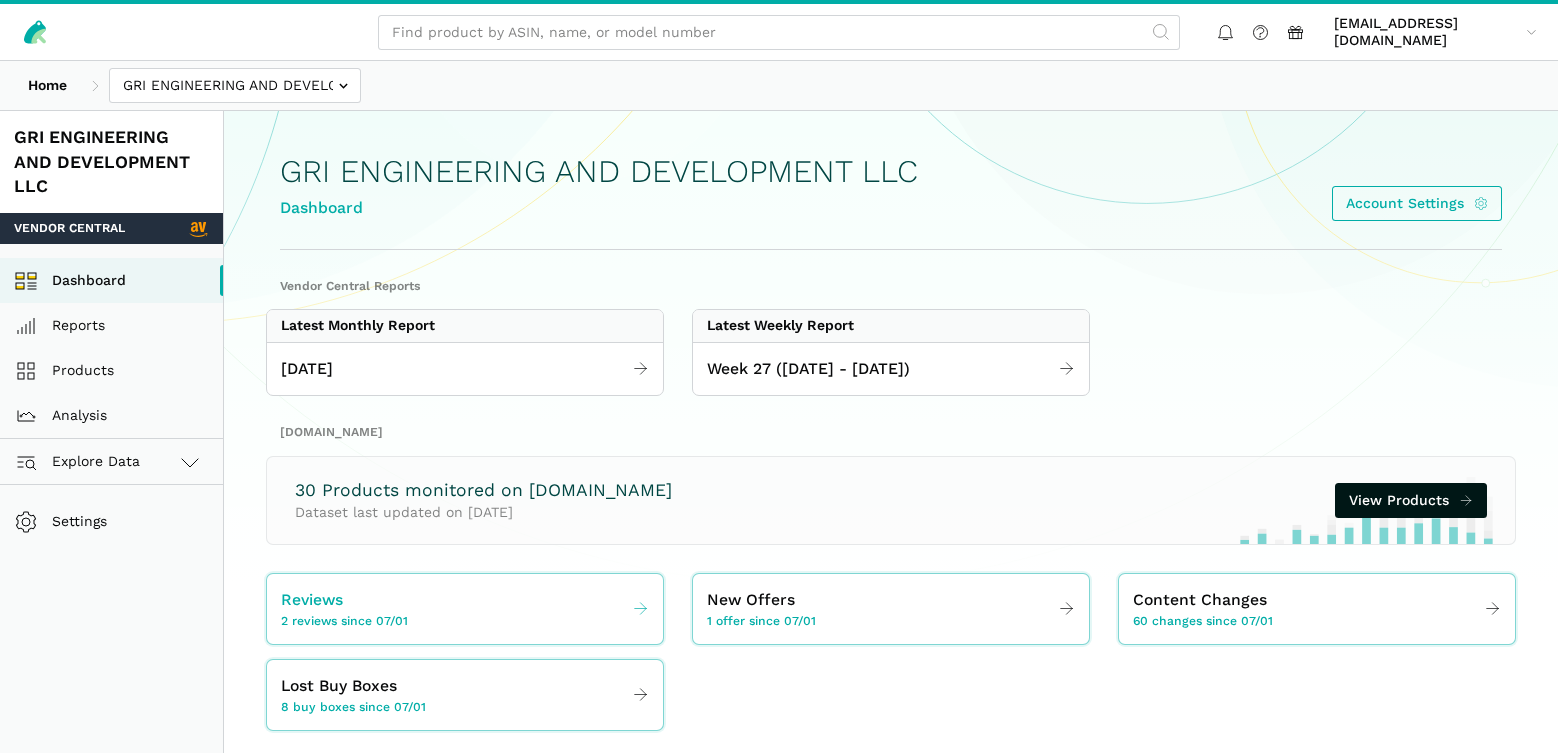 scroll, scrollTop: 0, scrollLeft: 0, axis: both 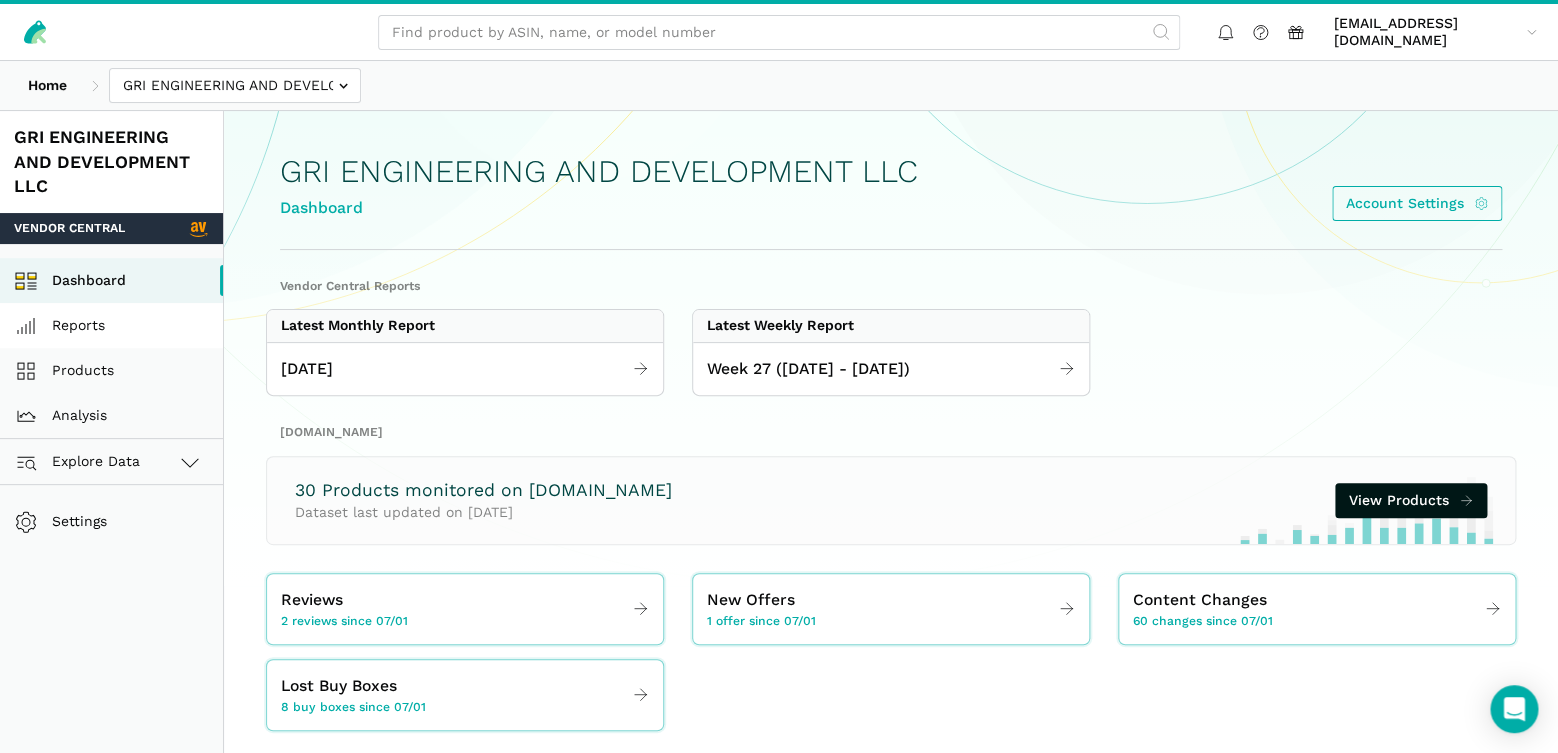 click on "Reports" at bounding box center (111, 325) 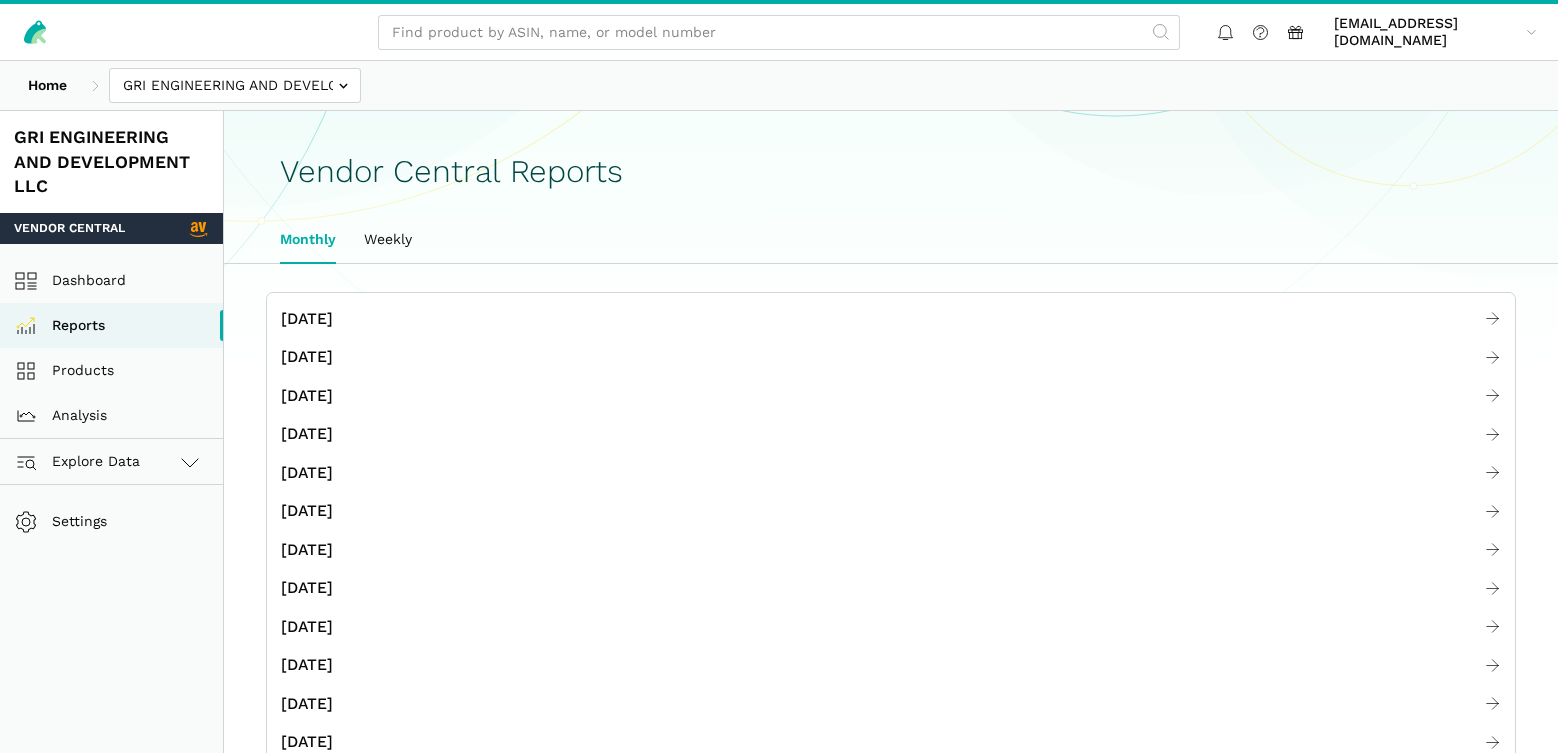 scroll, scrollTop: 0, scrollLeft: 0, axis: both 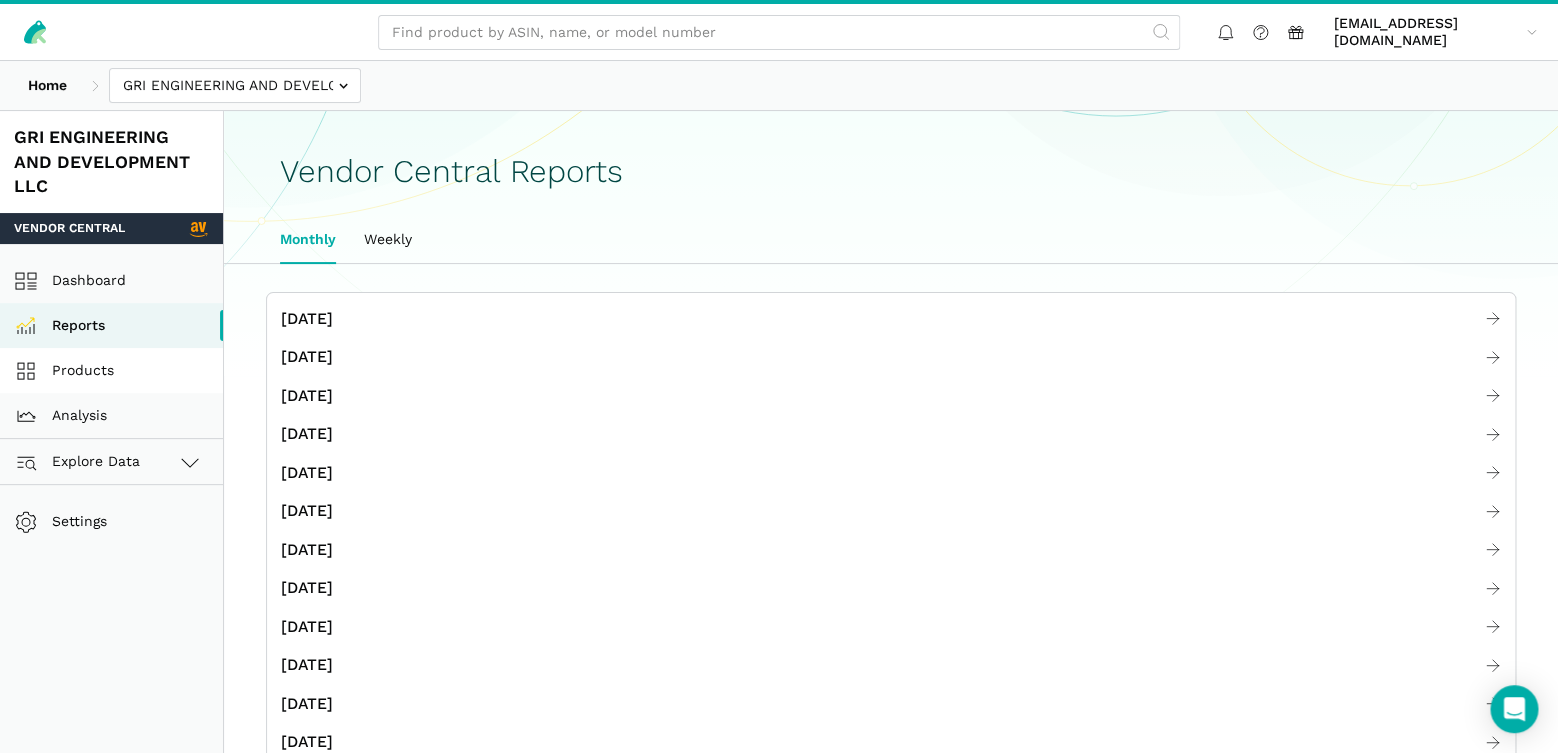 click on "Products" at bounding box center (111, 370) 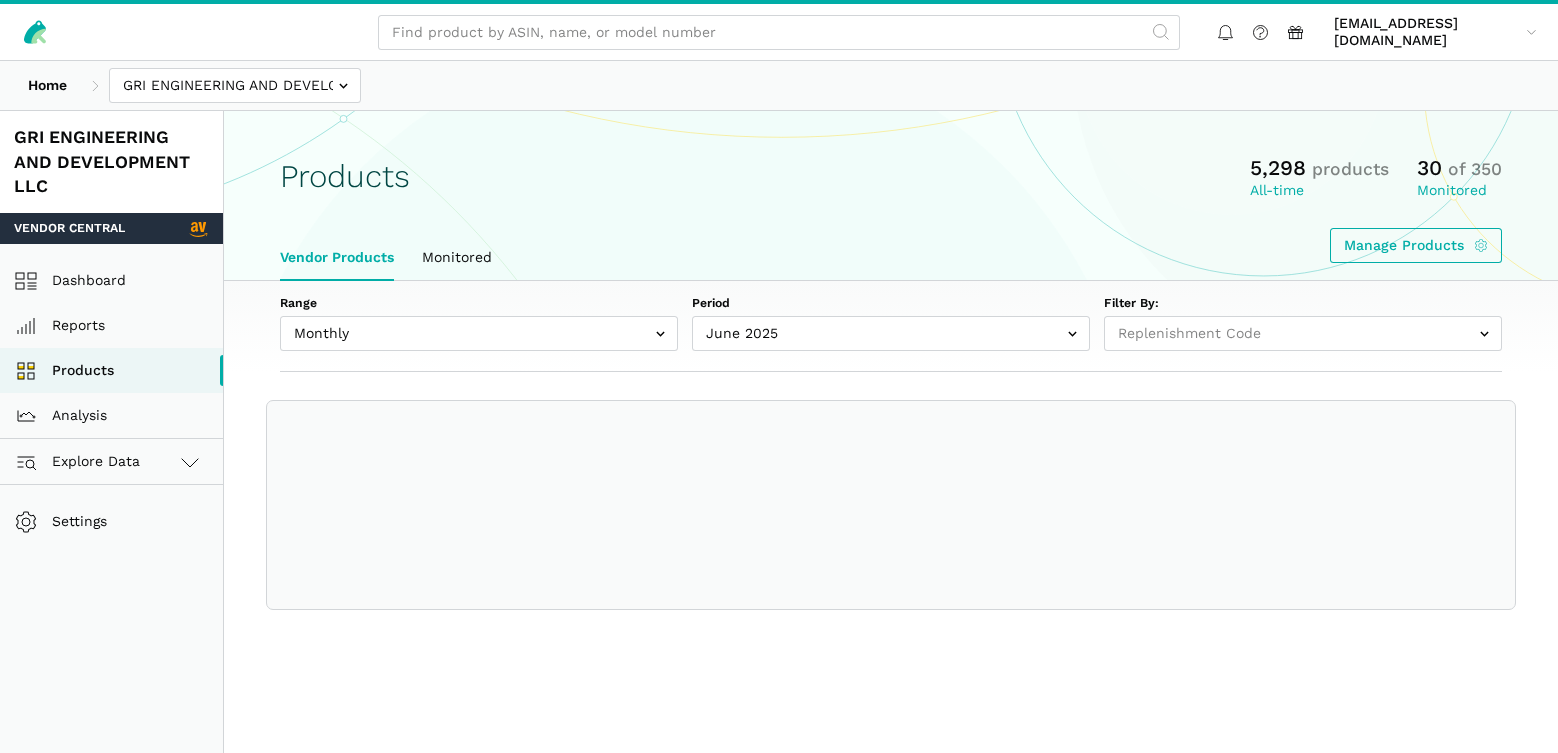 select 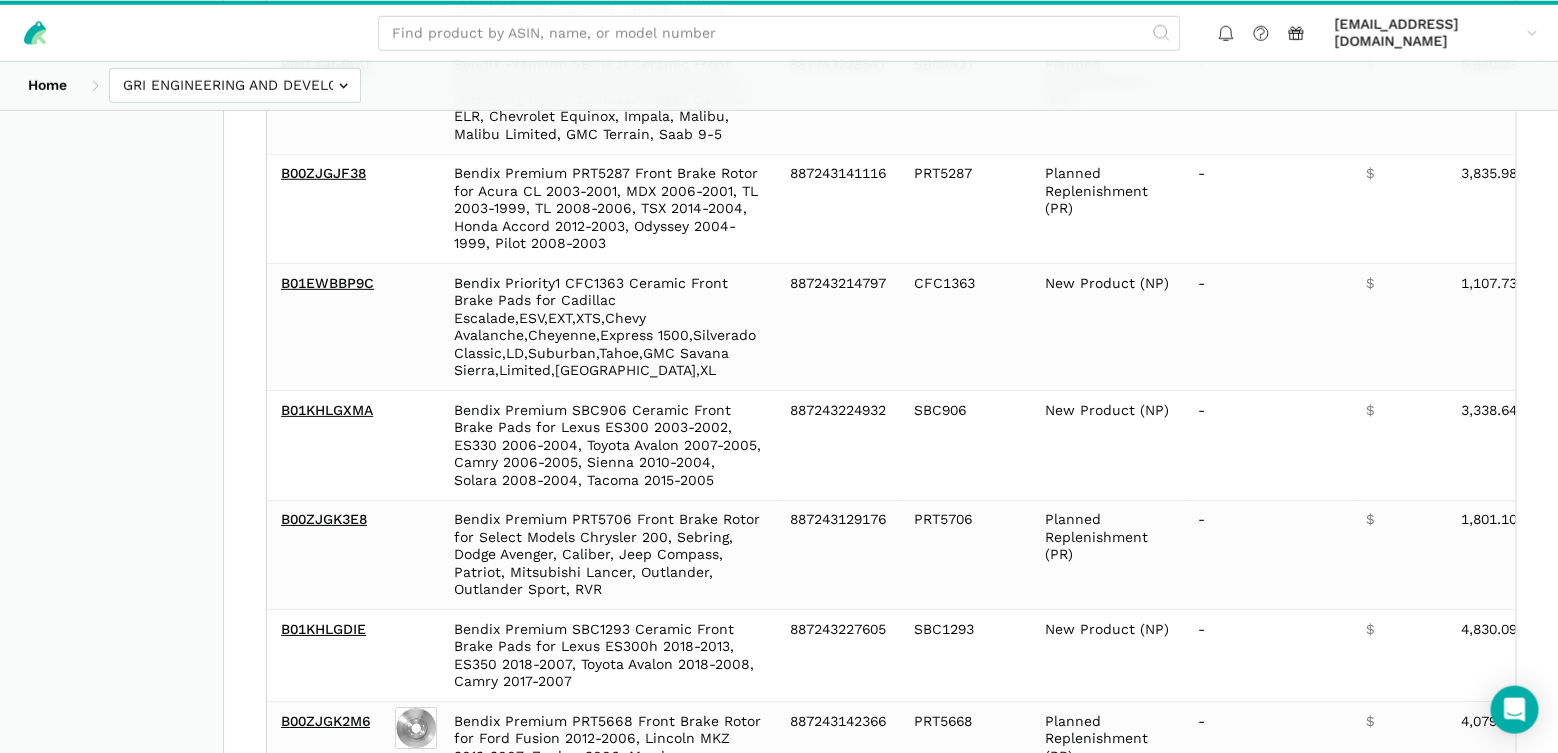 scroll, scrollTop: 2450, scrollLeft: 0, axis: vertical 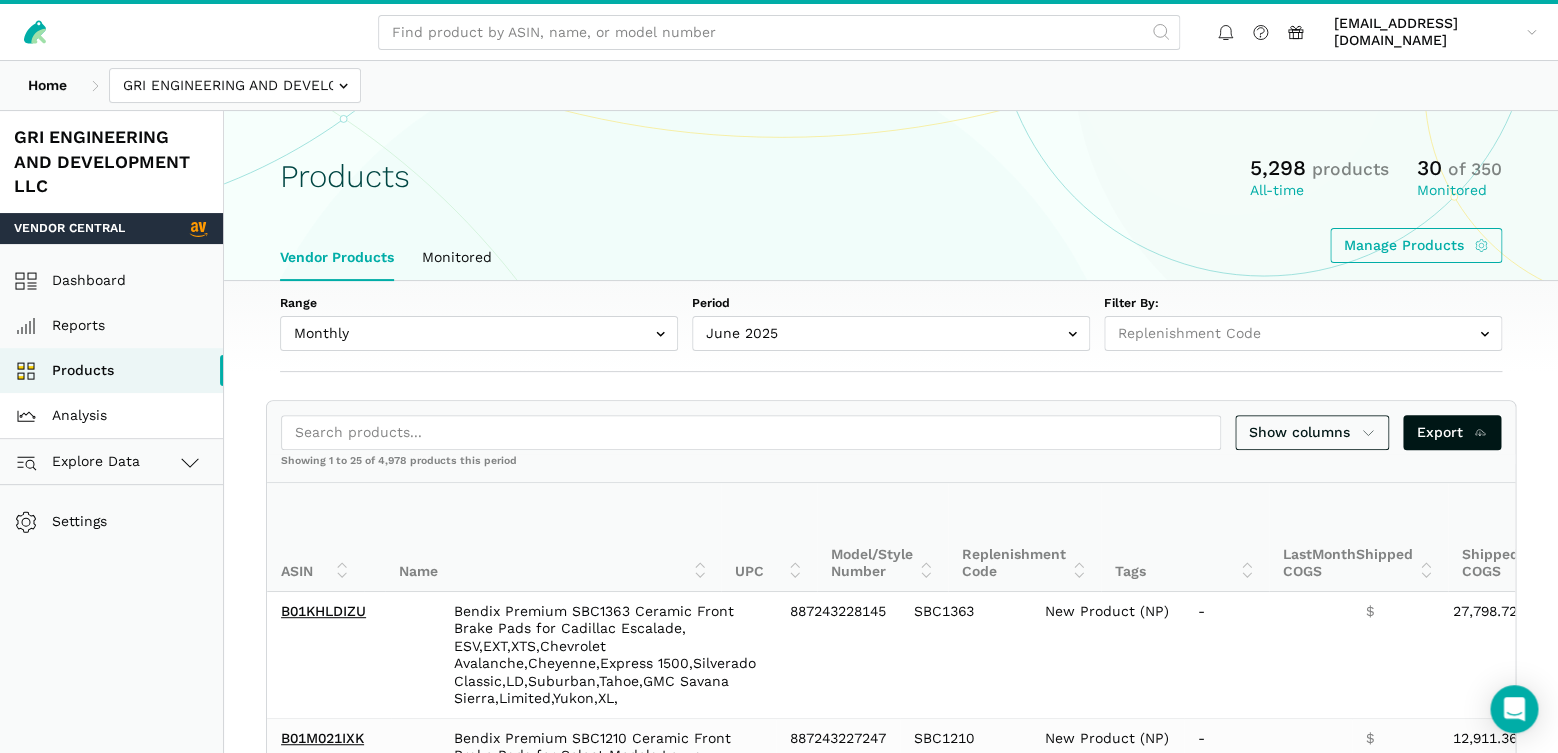 click on "Analysis" at bounding box center (111, 415) 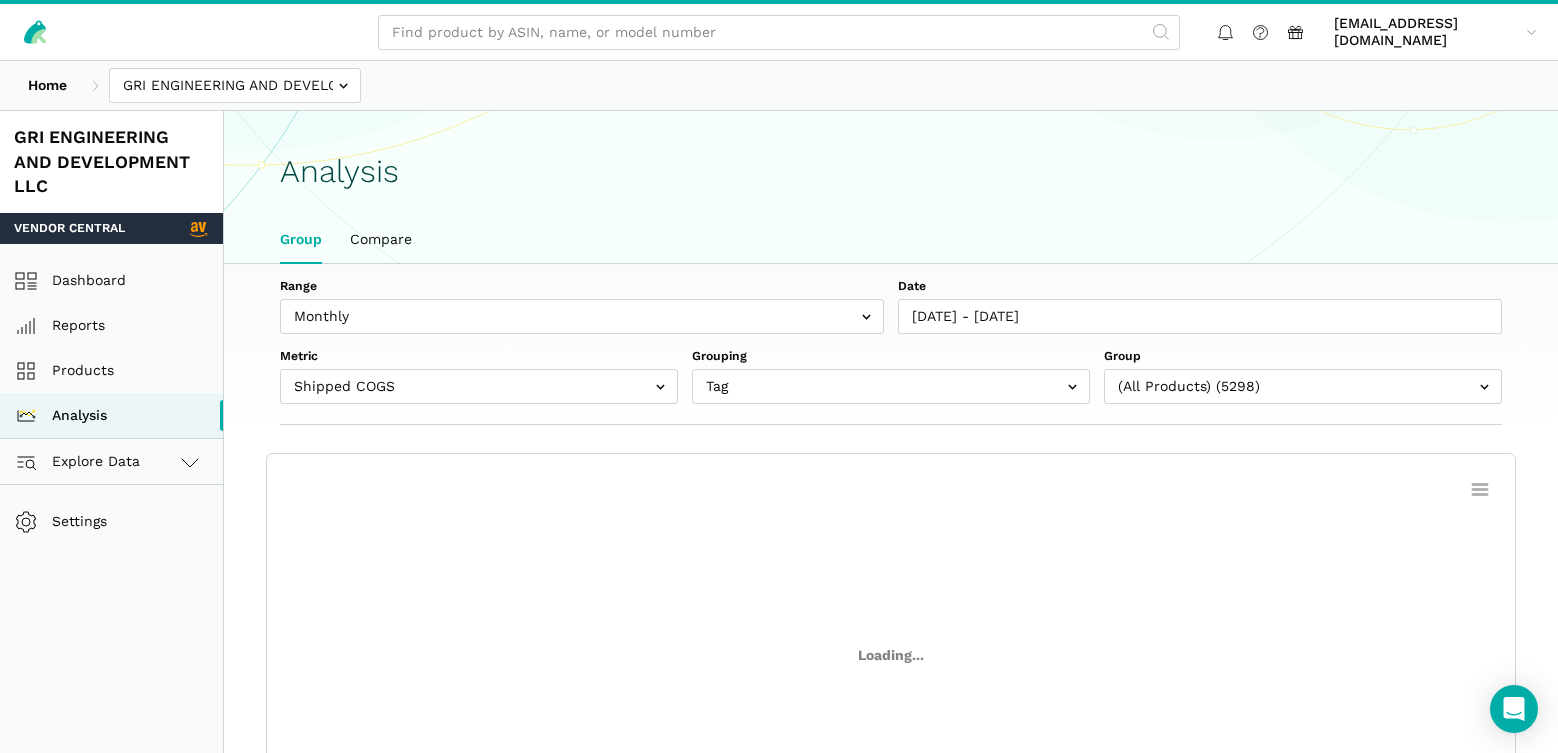 scroll, scrollTop: 0, scrollLeft: 0, axis: both 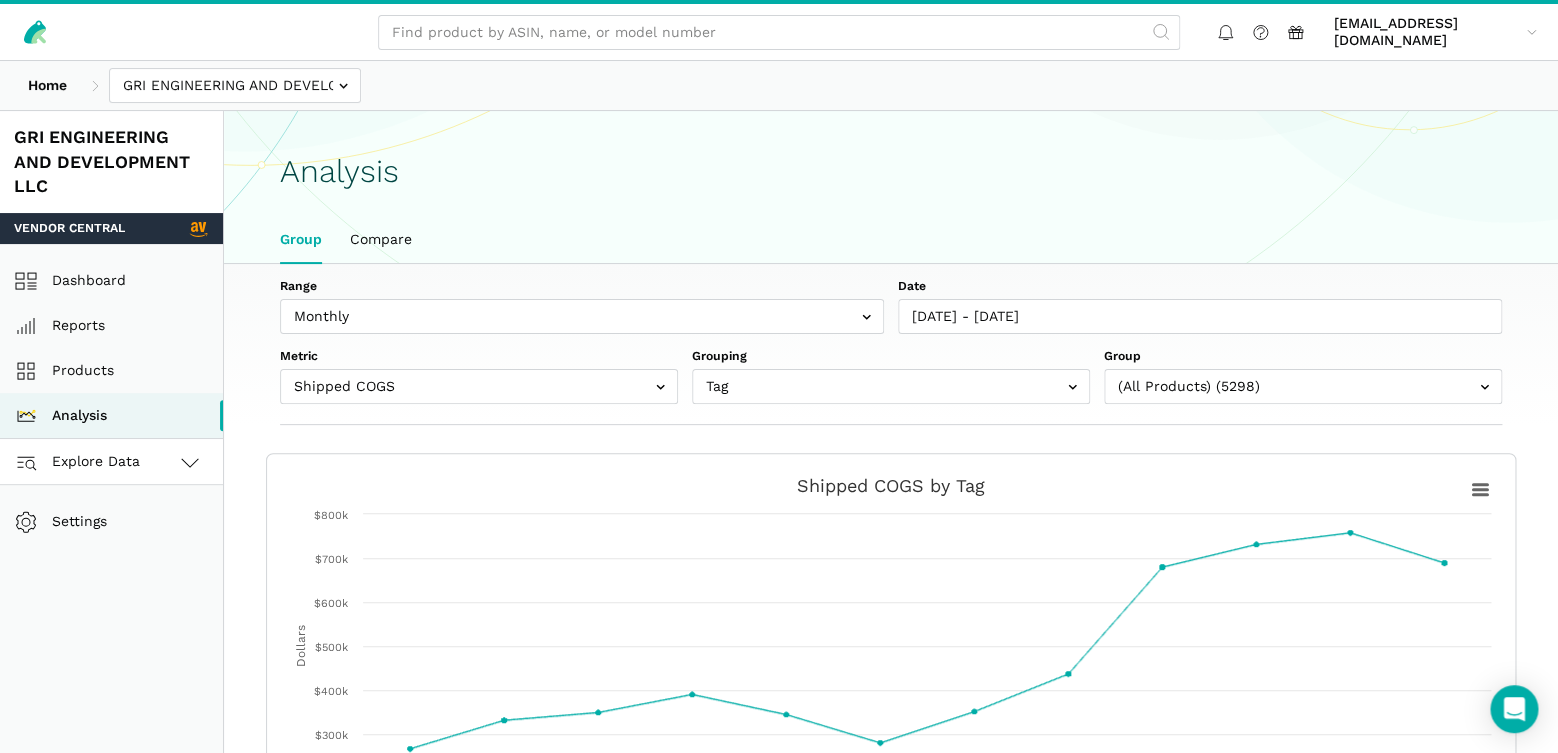 click 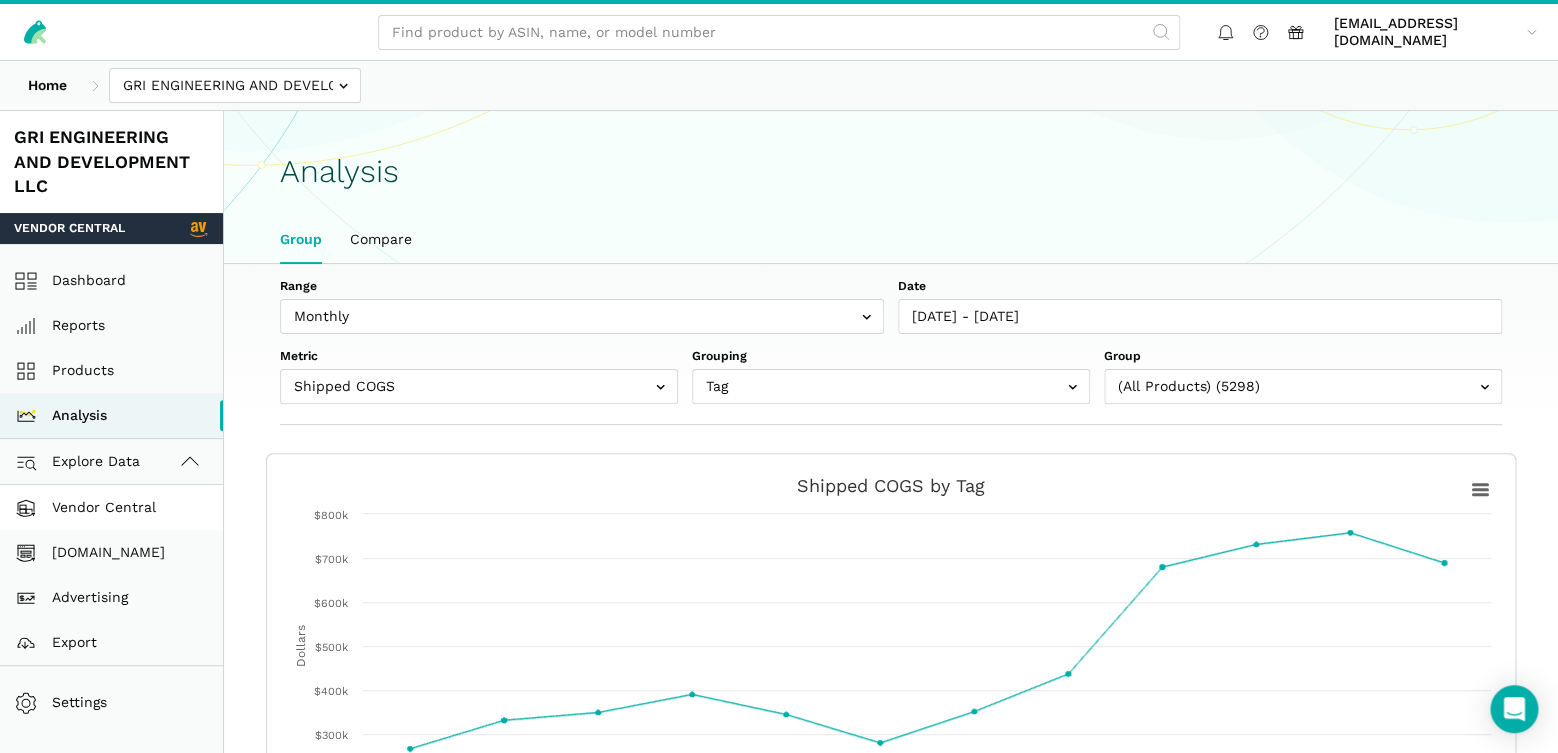 click on "Vendor Central" at bounding box center [111, 507] 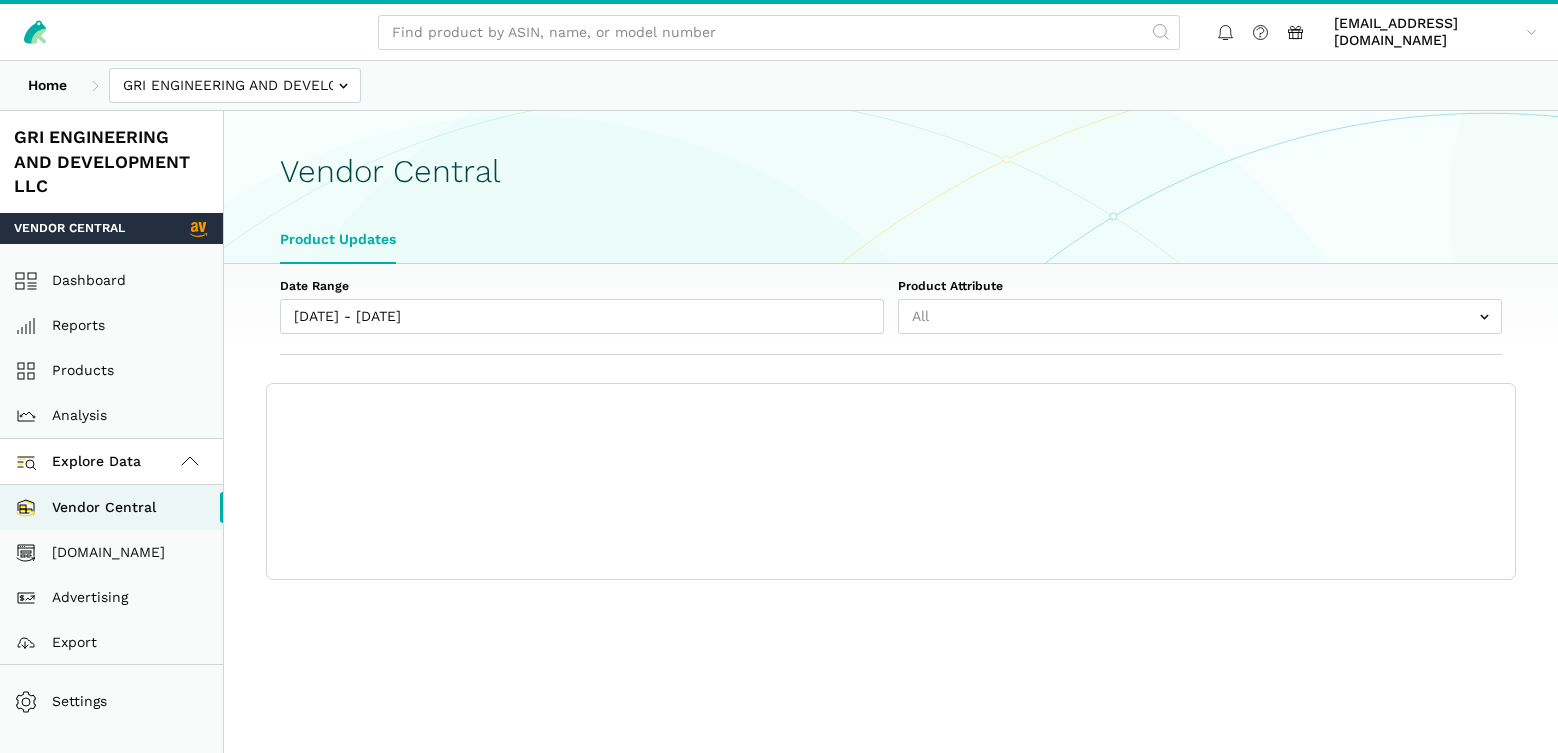 select on "25" 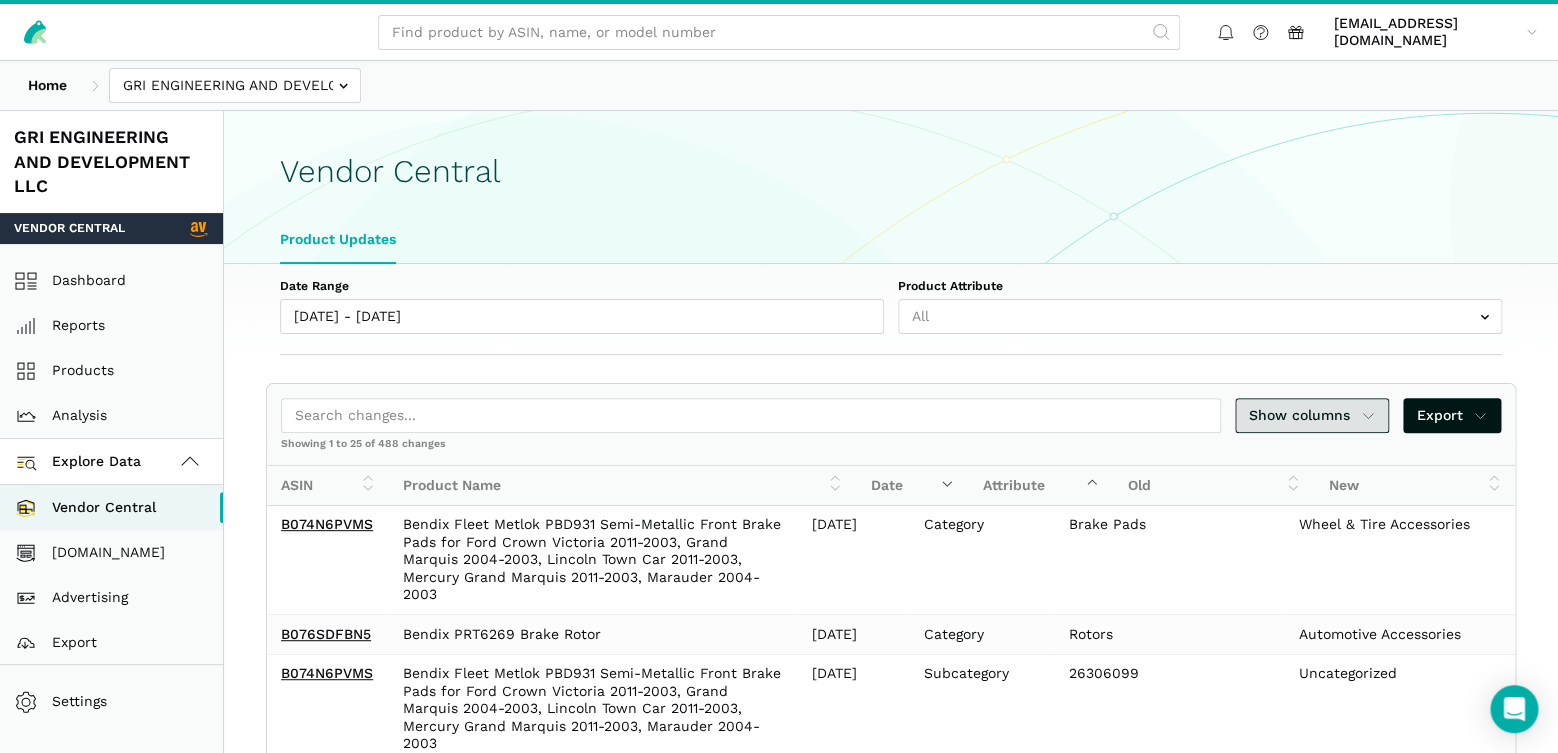 click on "Show columns" at bounding box center (1312, 415) 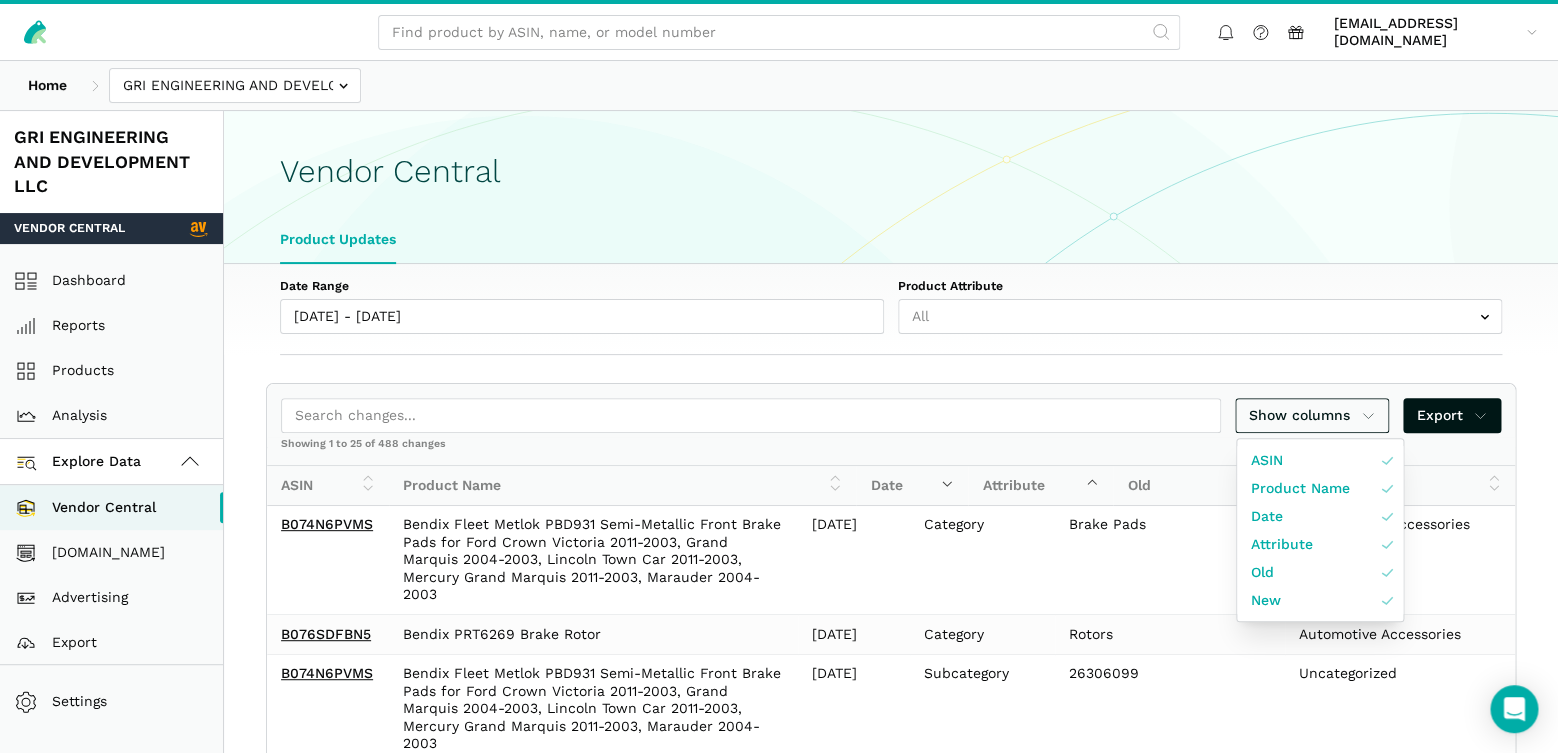 click at bounding box center (779, 376) 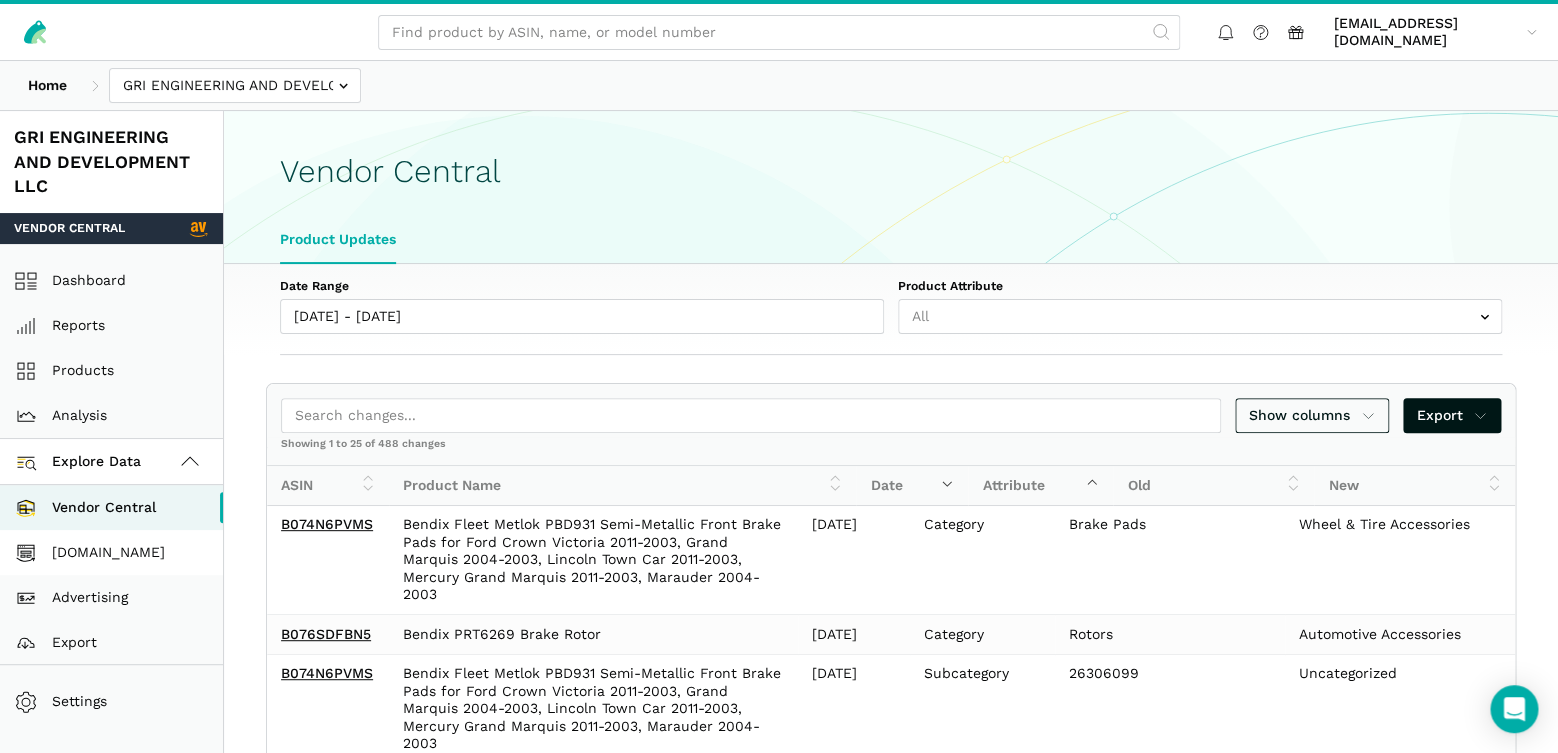 click on "[DOMAIN_NAME]" at bounding box center (111, 552) 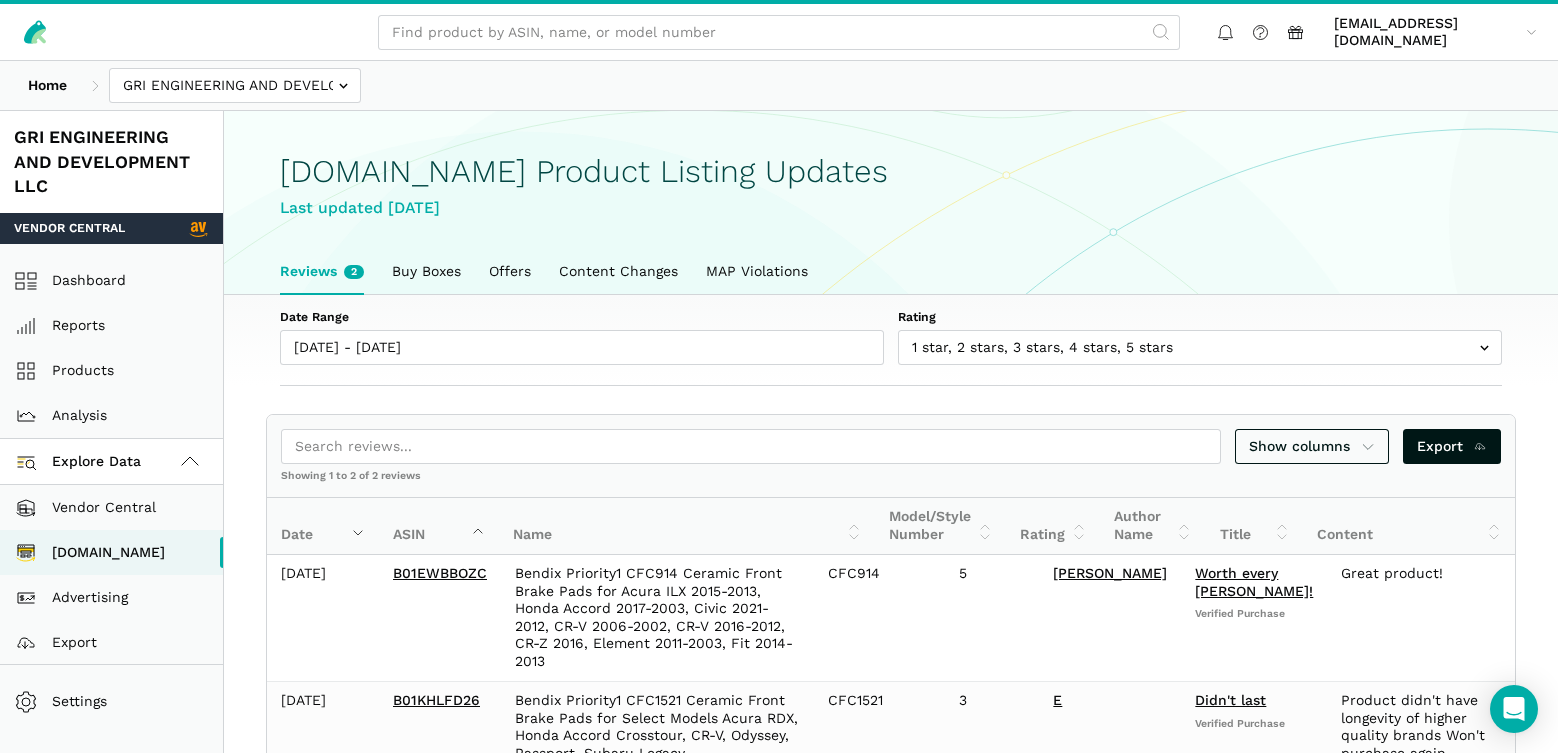 scroll, scrollTop: 0, scrollLeft: 0, axis: both 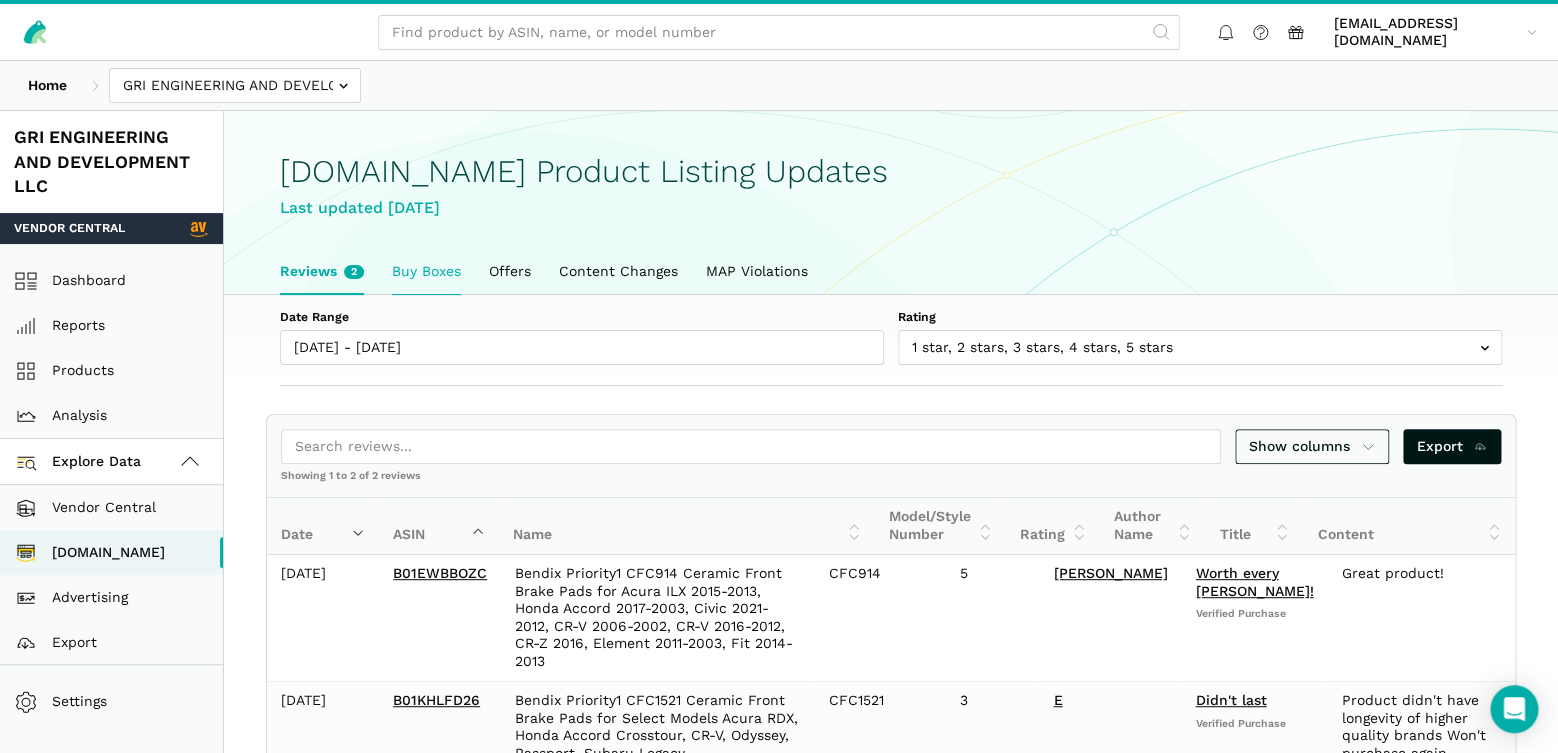 click on "Buy Boxes" at bounding box center [426, 272] 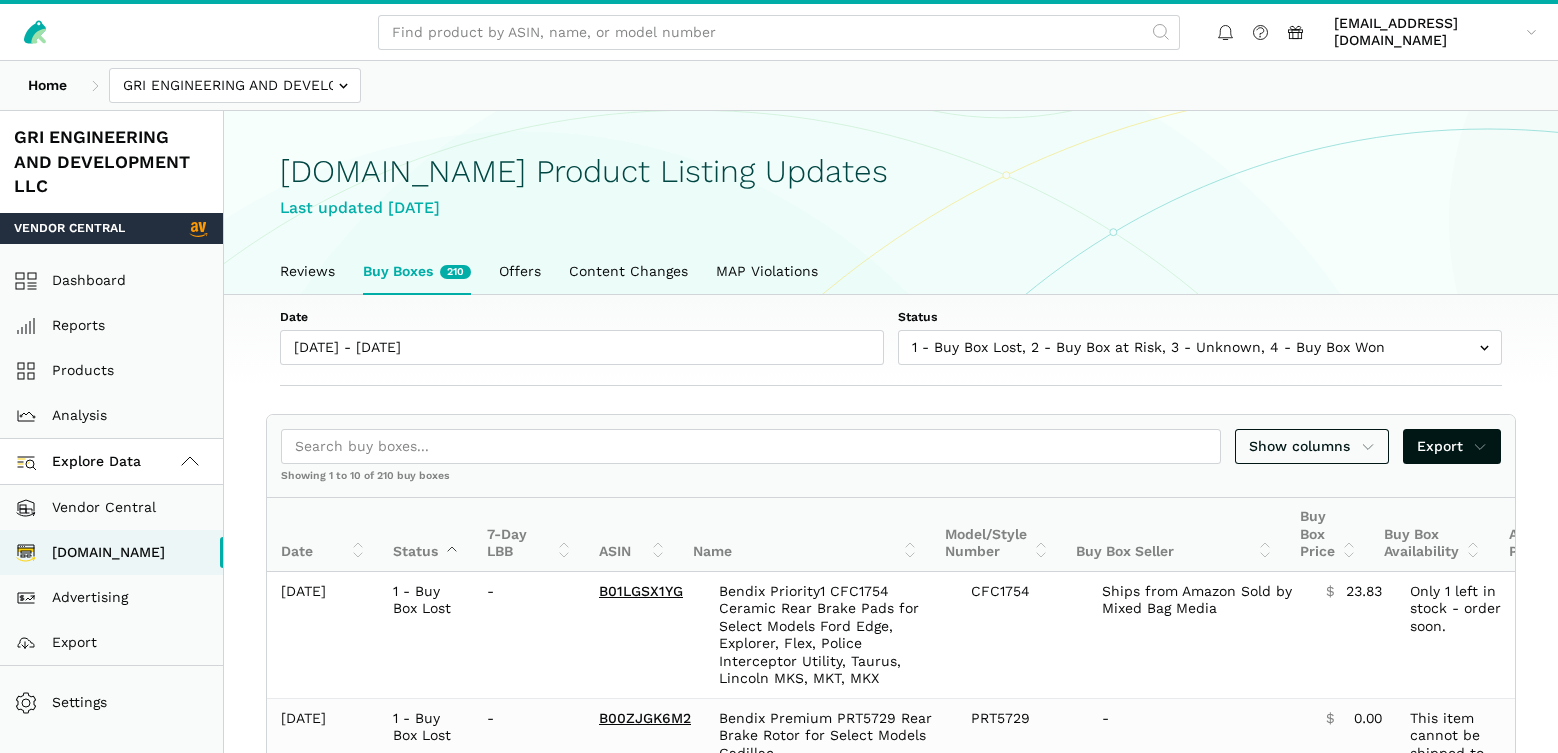 scroll, scrollTop: 0, scrollLeft: 0, axis: both 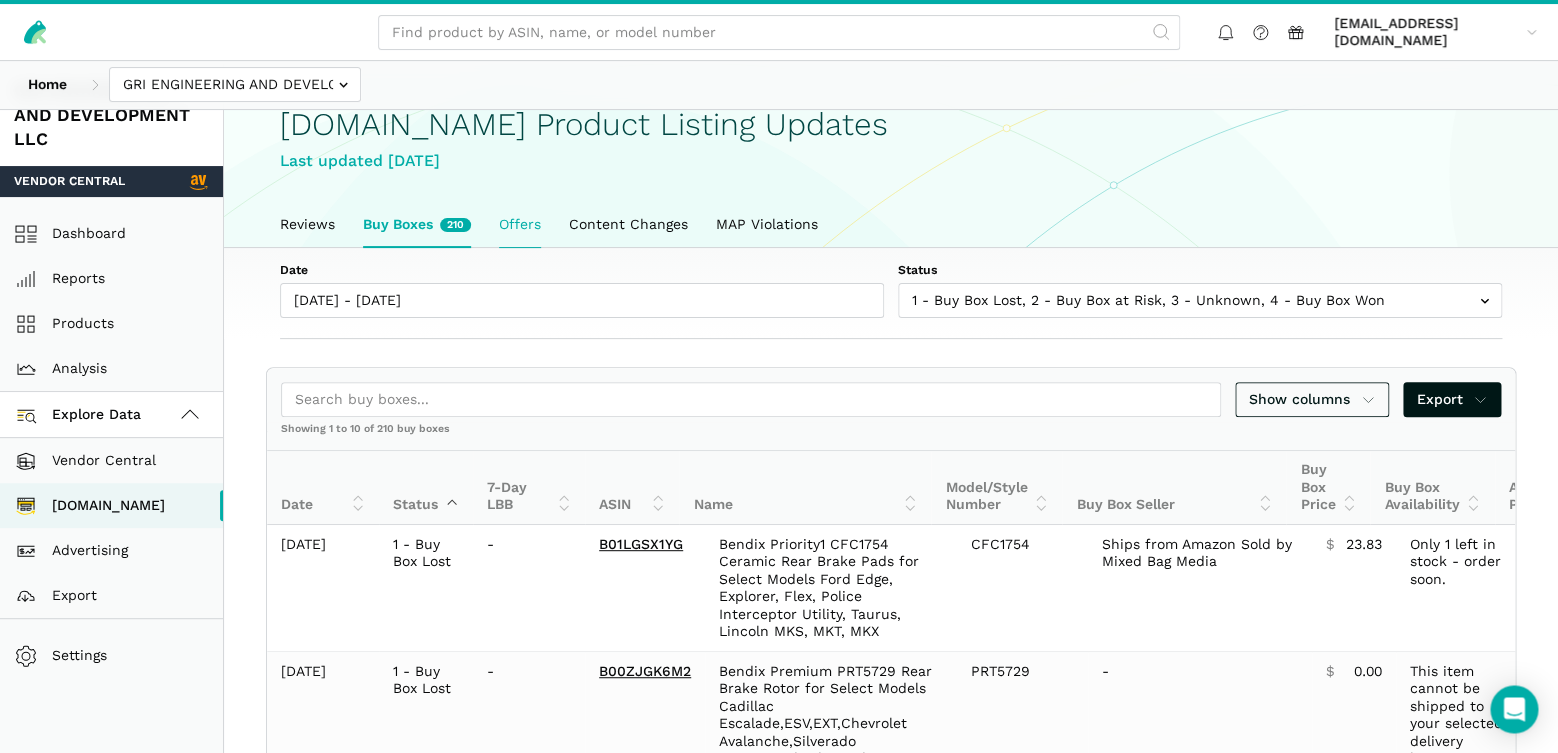 click on "Offers" at bounding box center (520, 225) 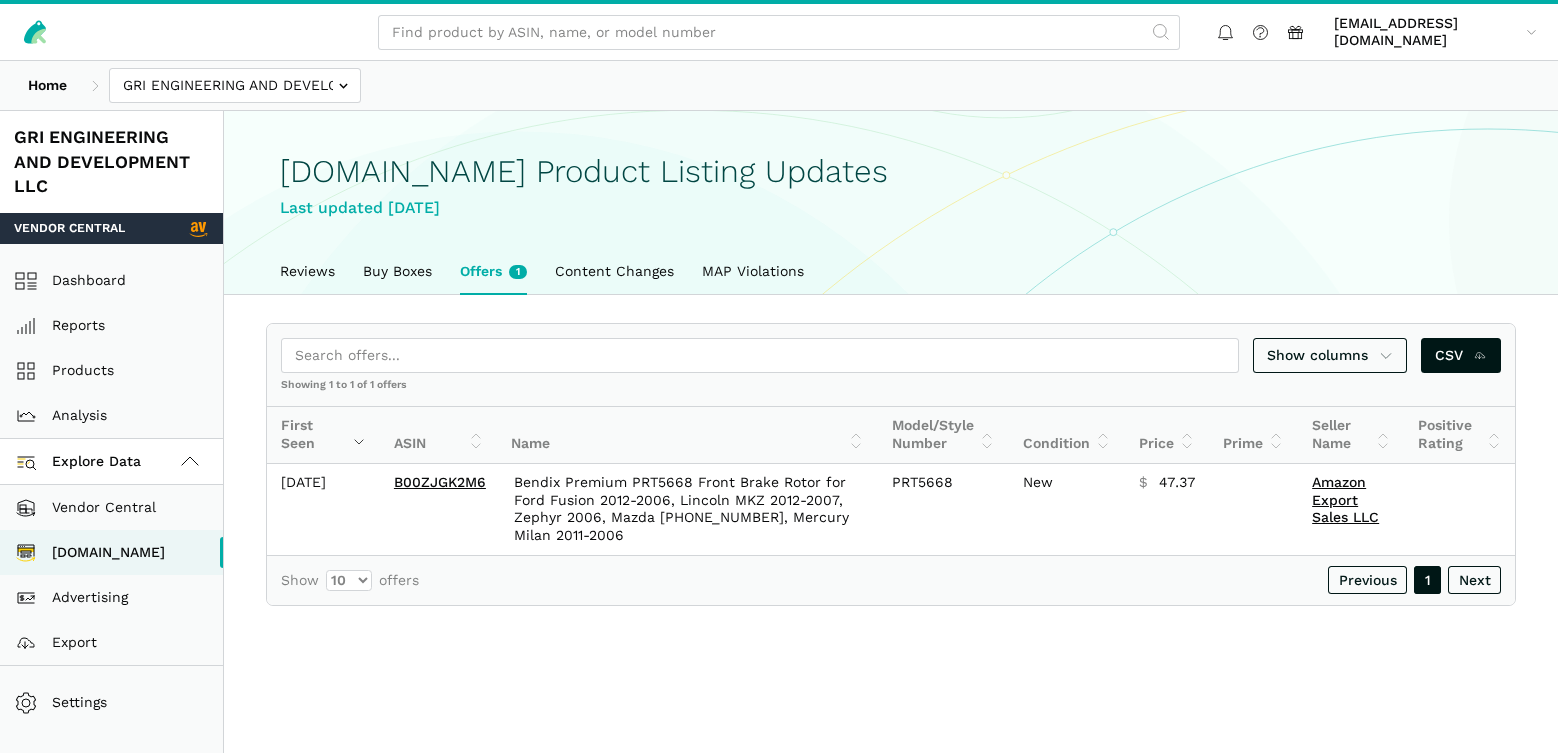 scroll, scrollTop: 0, scrollLeft: 0, axis: both 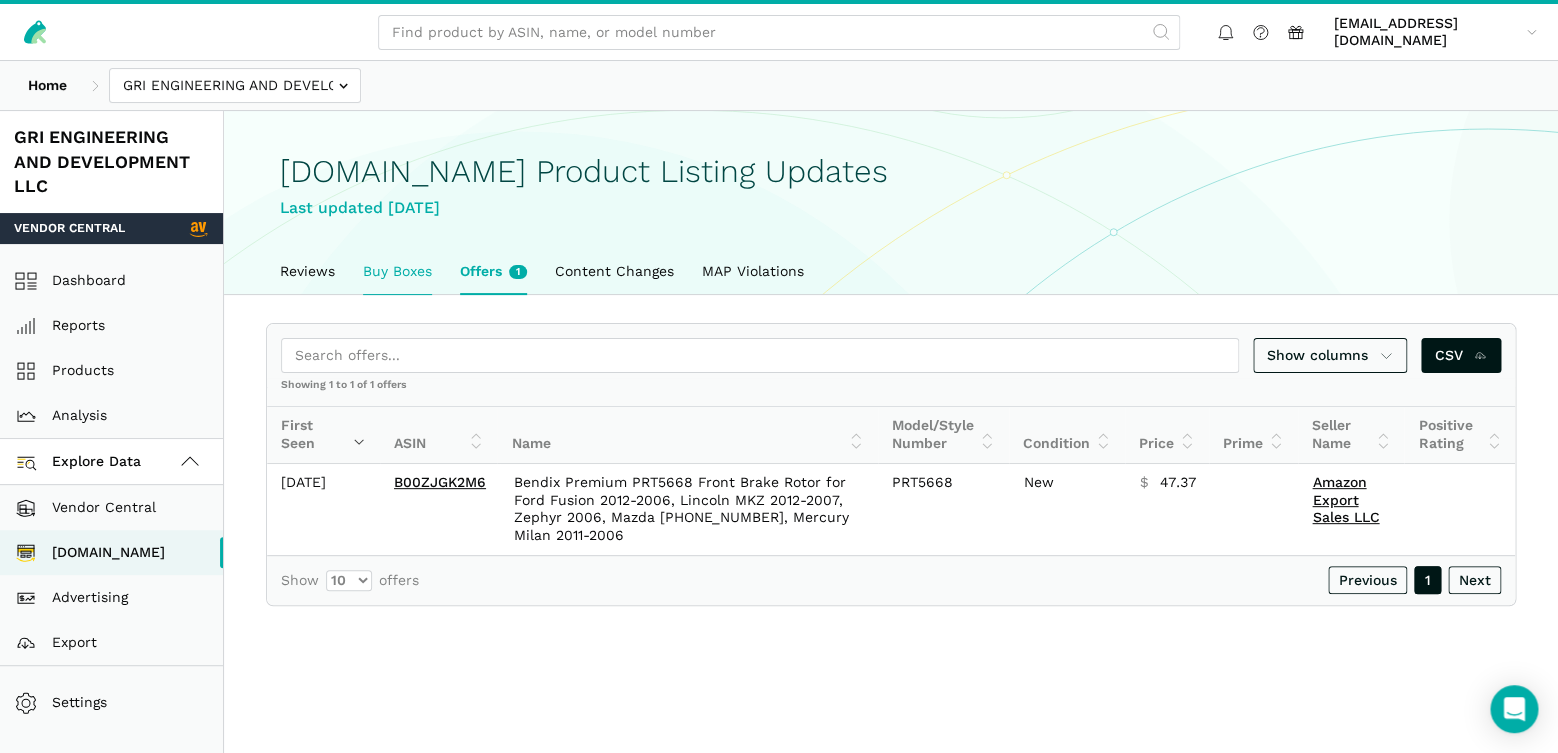click on "Buy Boxes" at bounding box center (397, 272) 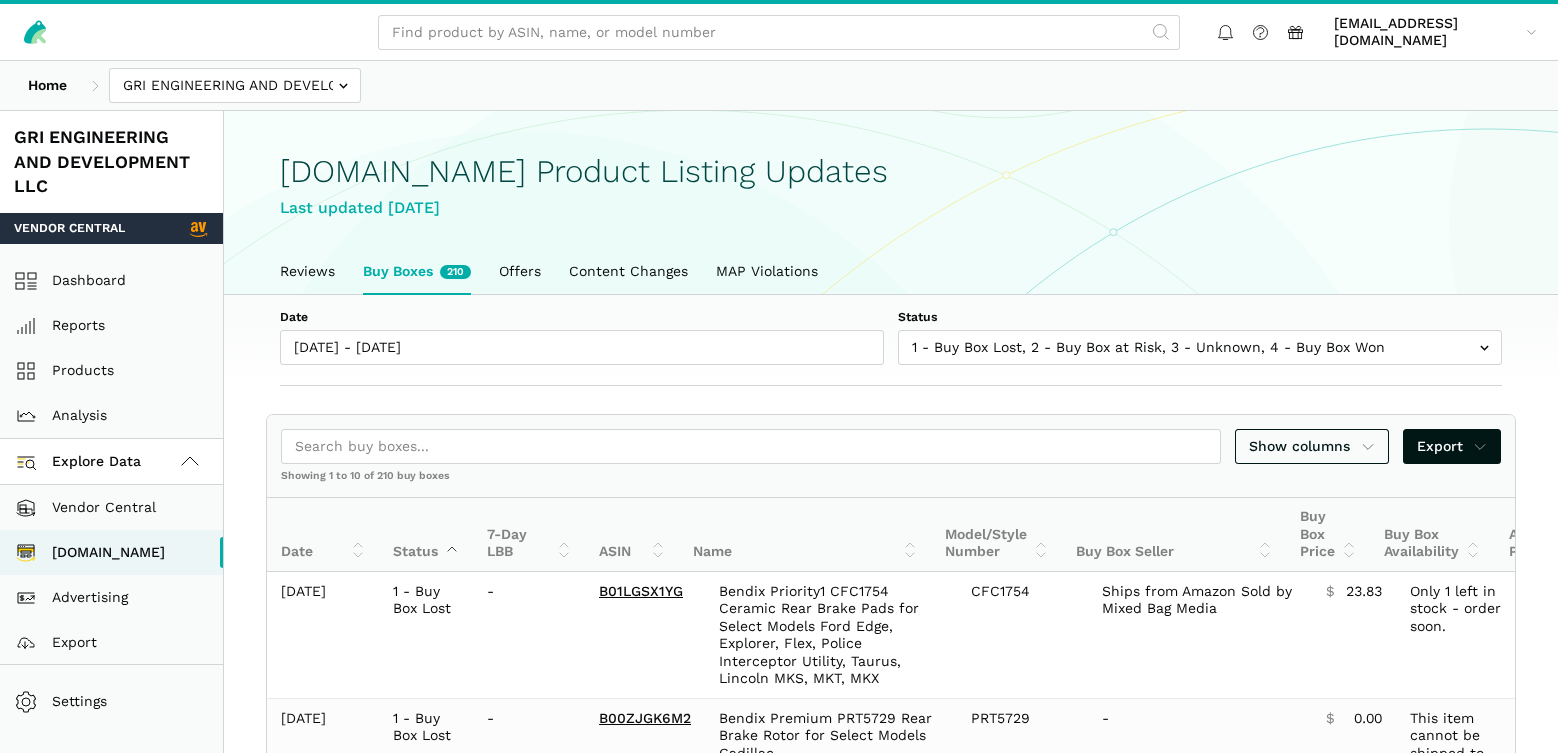 scroll, scrollTop: 0, scrollLeft: 0, axis: both 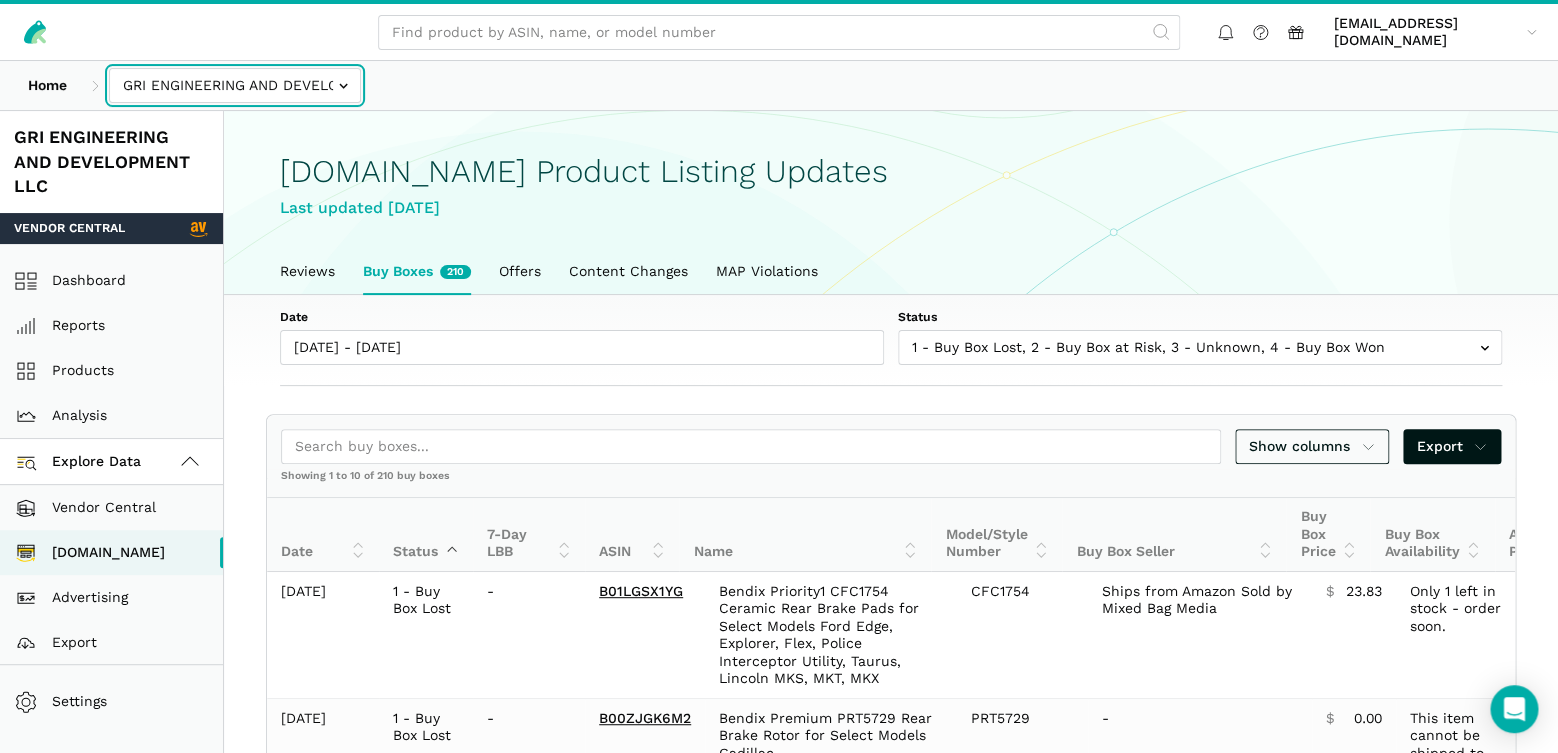click at bounding box center [235, 85] 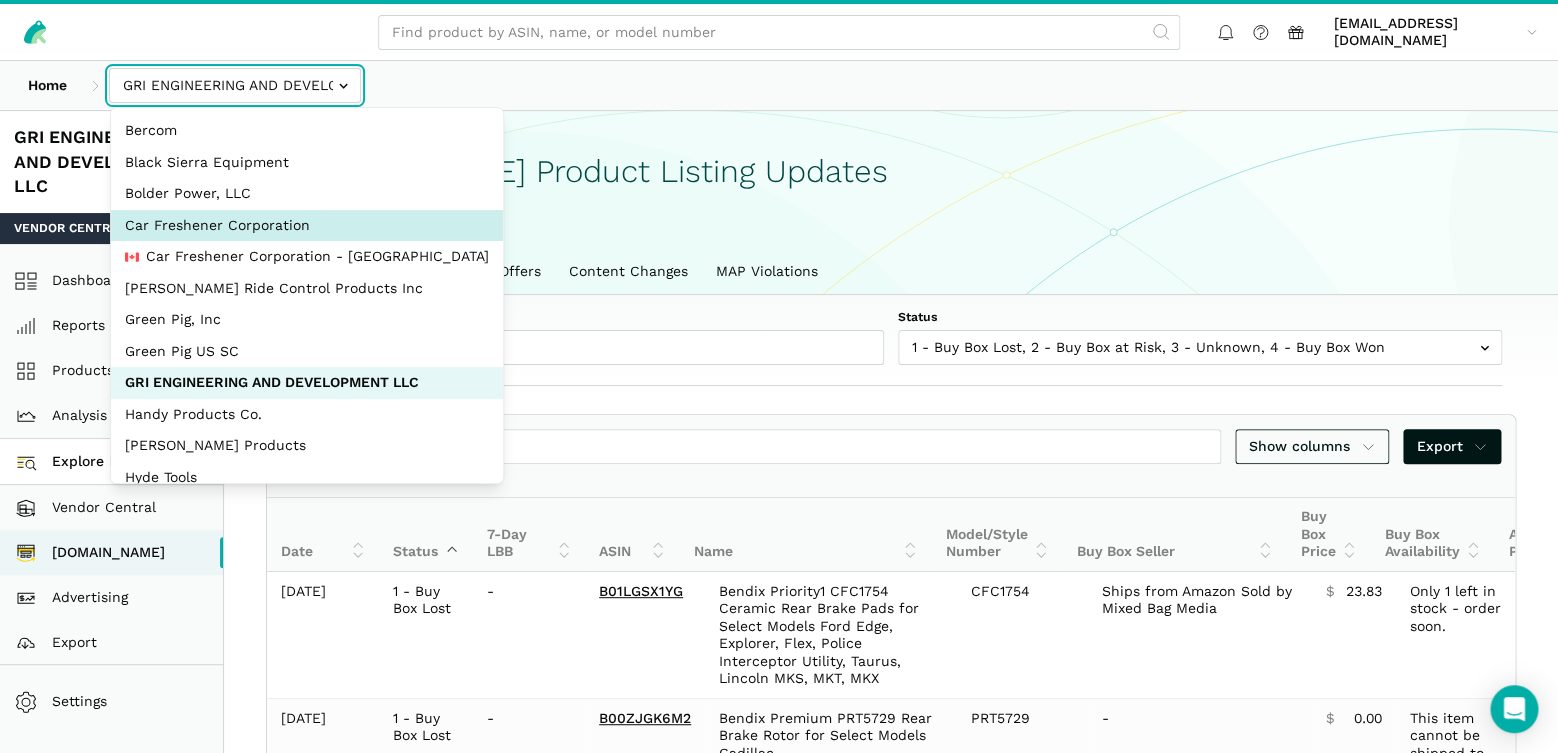 select on "JyuZ269ZTF8CRr8zaTYc2JhH" 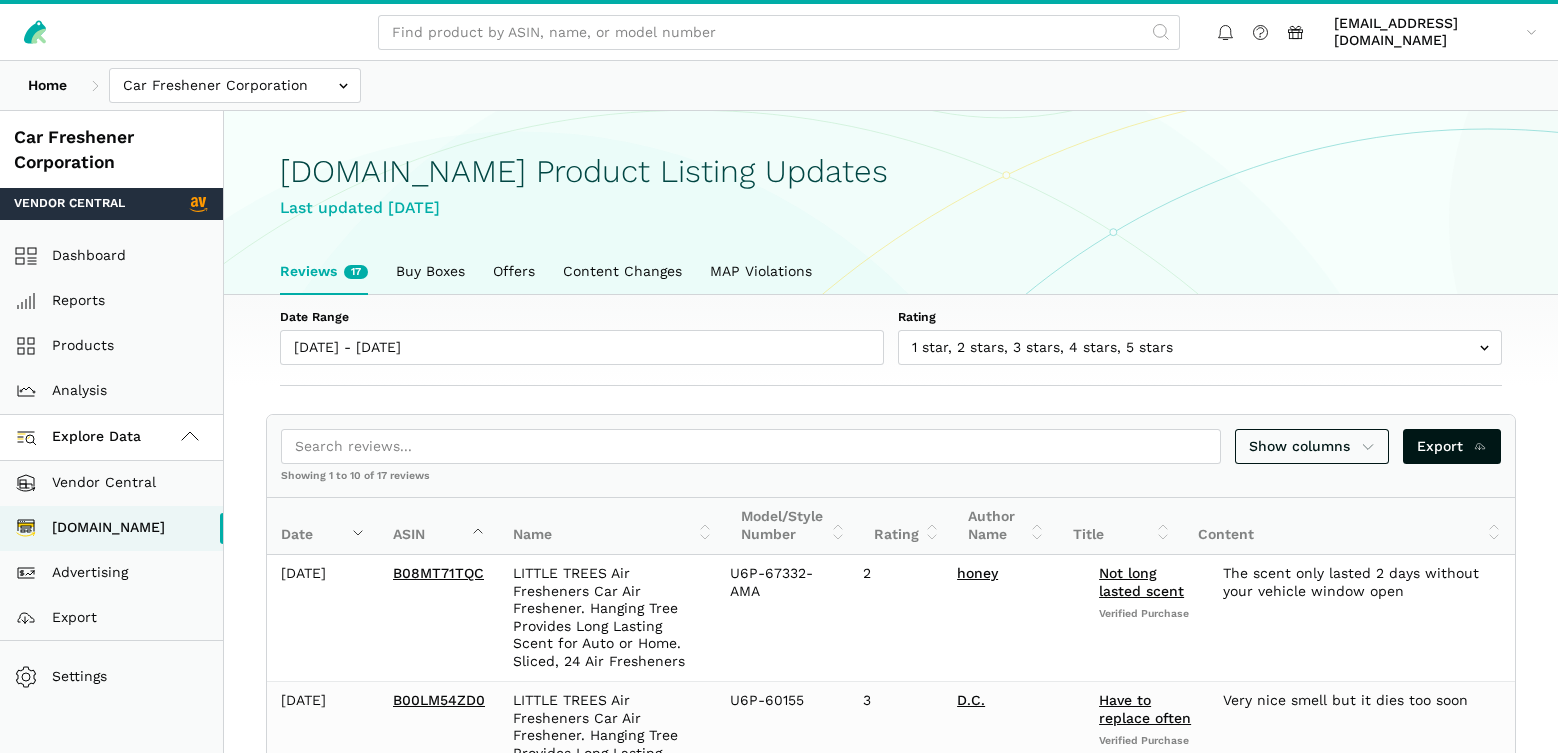 scroll, scrollTop: 0, scrollLeft: 0, axis: both 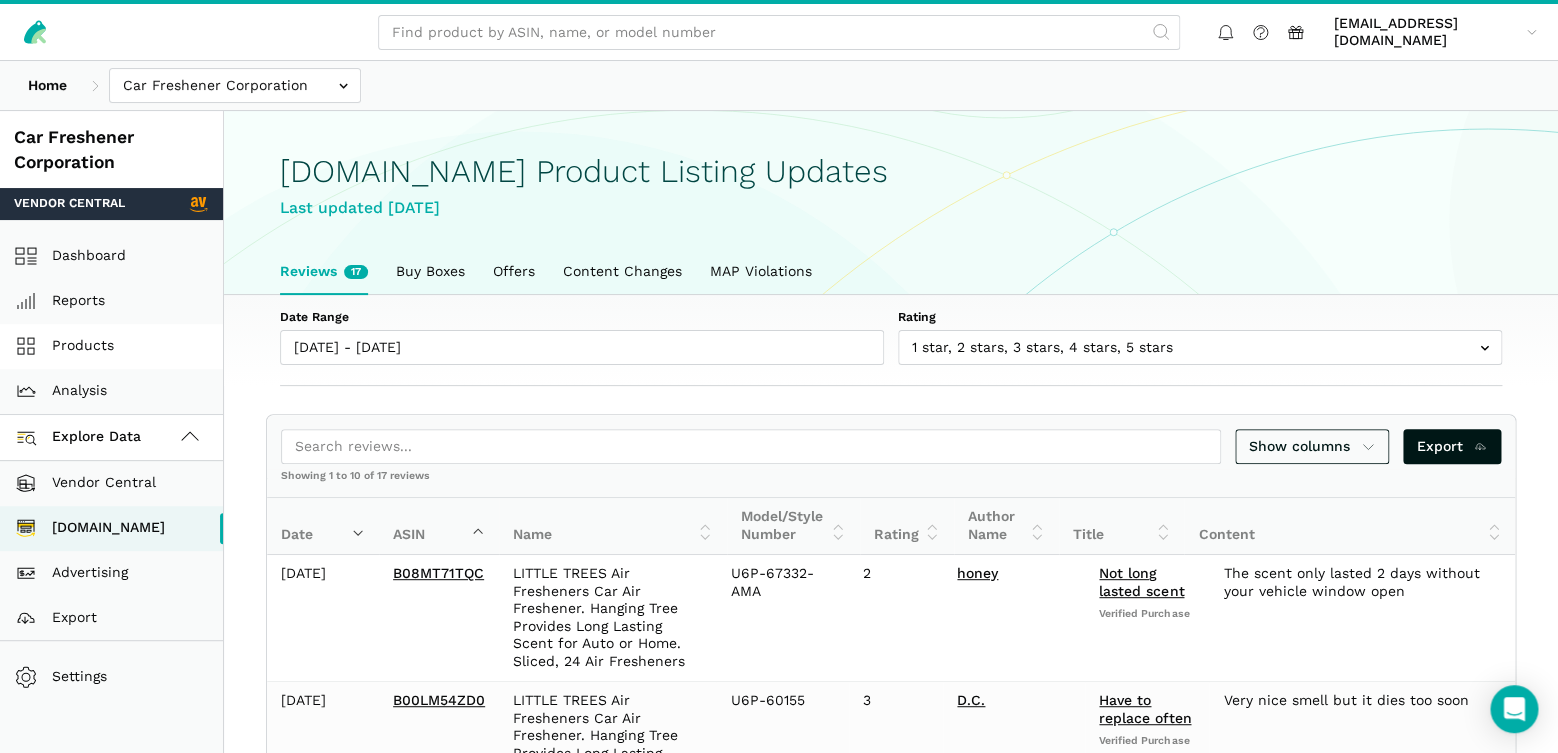 click on "Products" at bounding box center [111, 346] 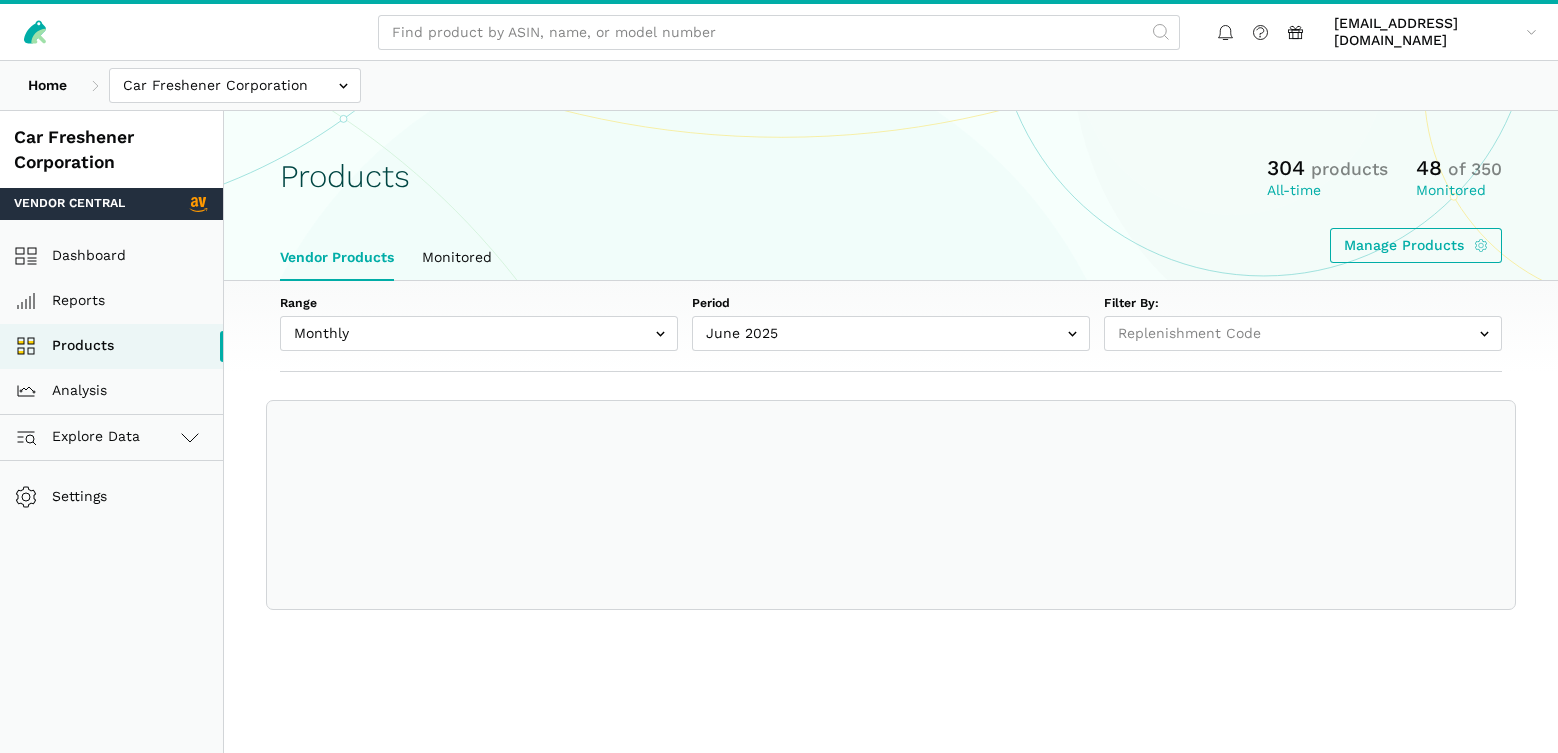 select 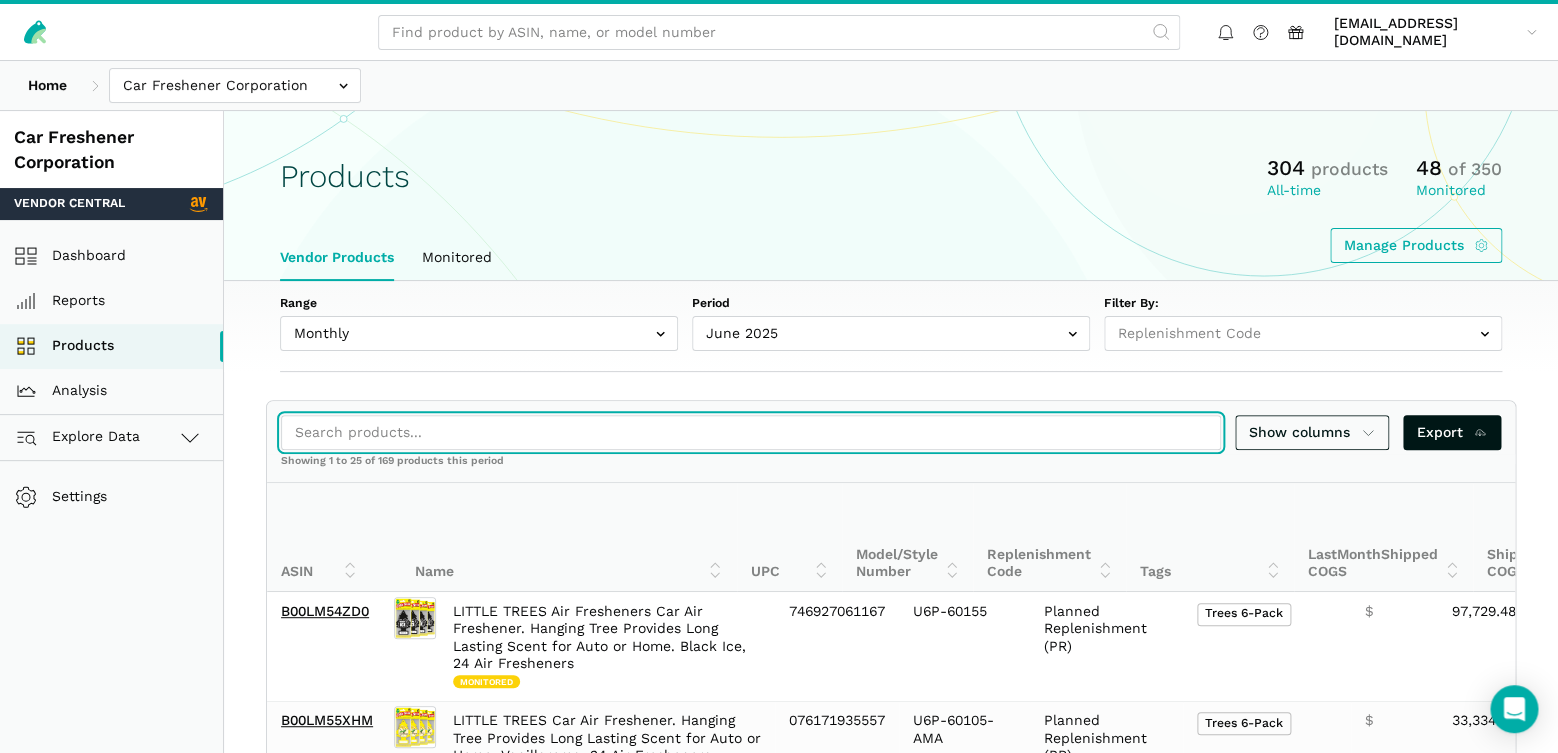 click at bounding box center [751, 432] 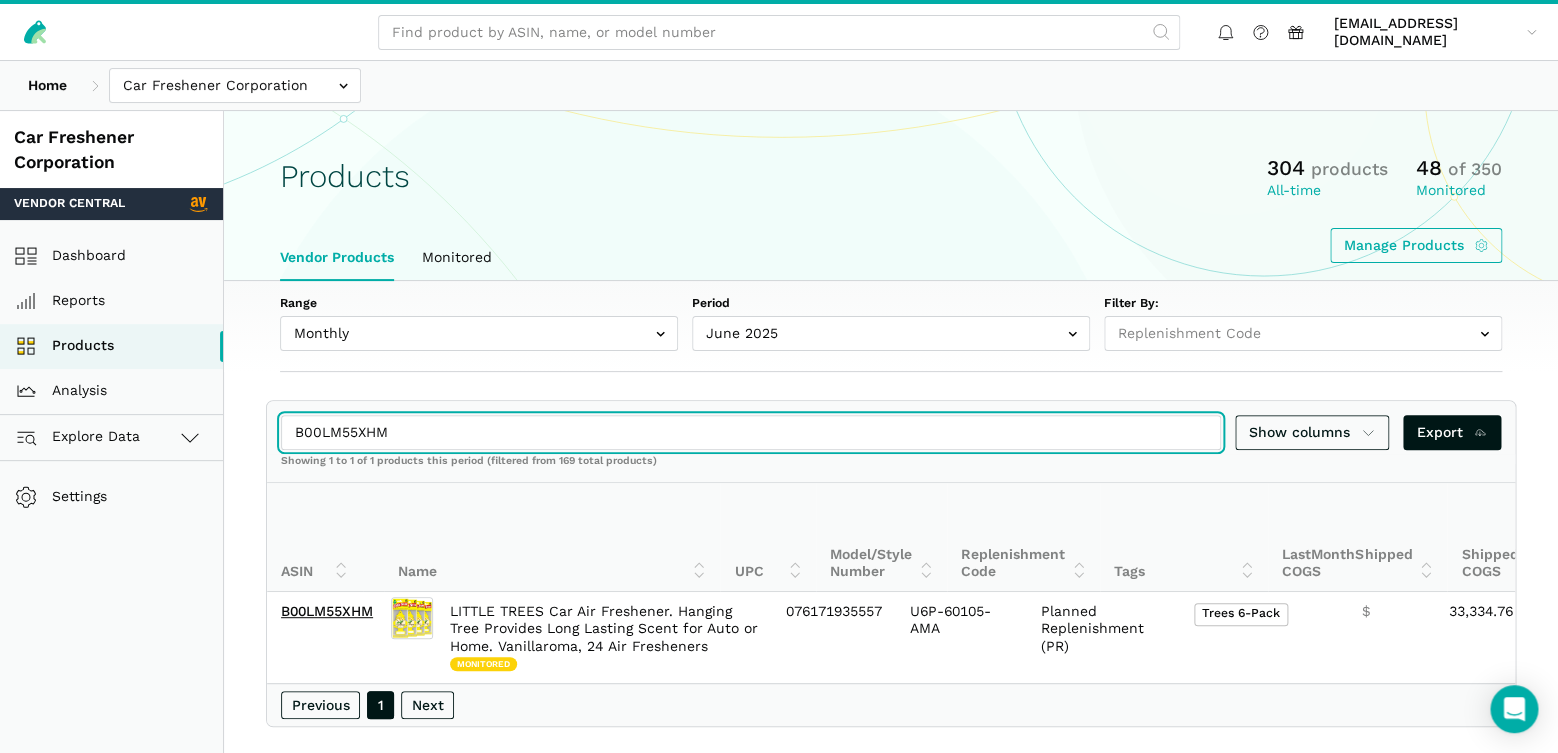 drag, startPoint x: 409, startPoint y: 433, endPoint x: 280, endPoint y: 433, distance: 129 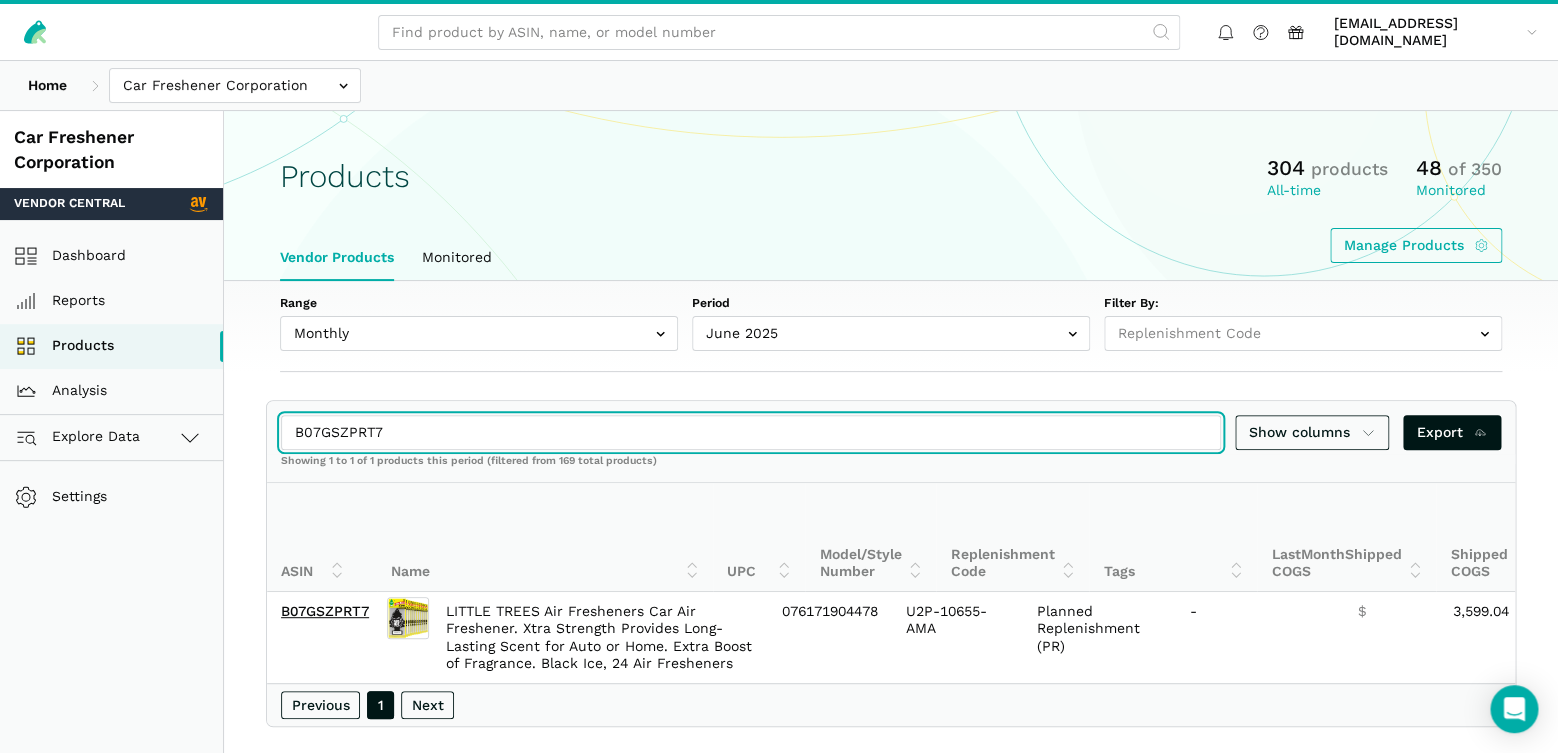 drag, startPoint x: 393, startPoint y: 431, endPoint x: 275, endPoint y: 428, distance: 118.03813 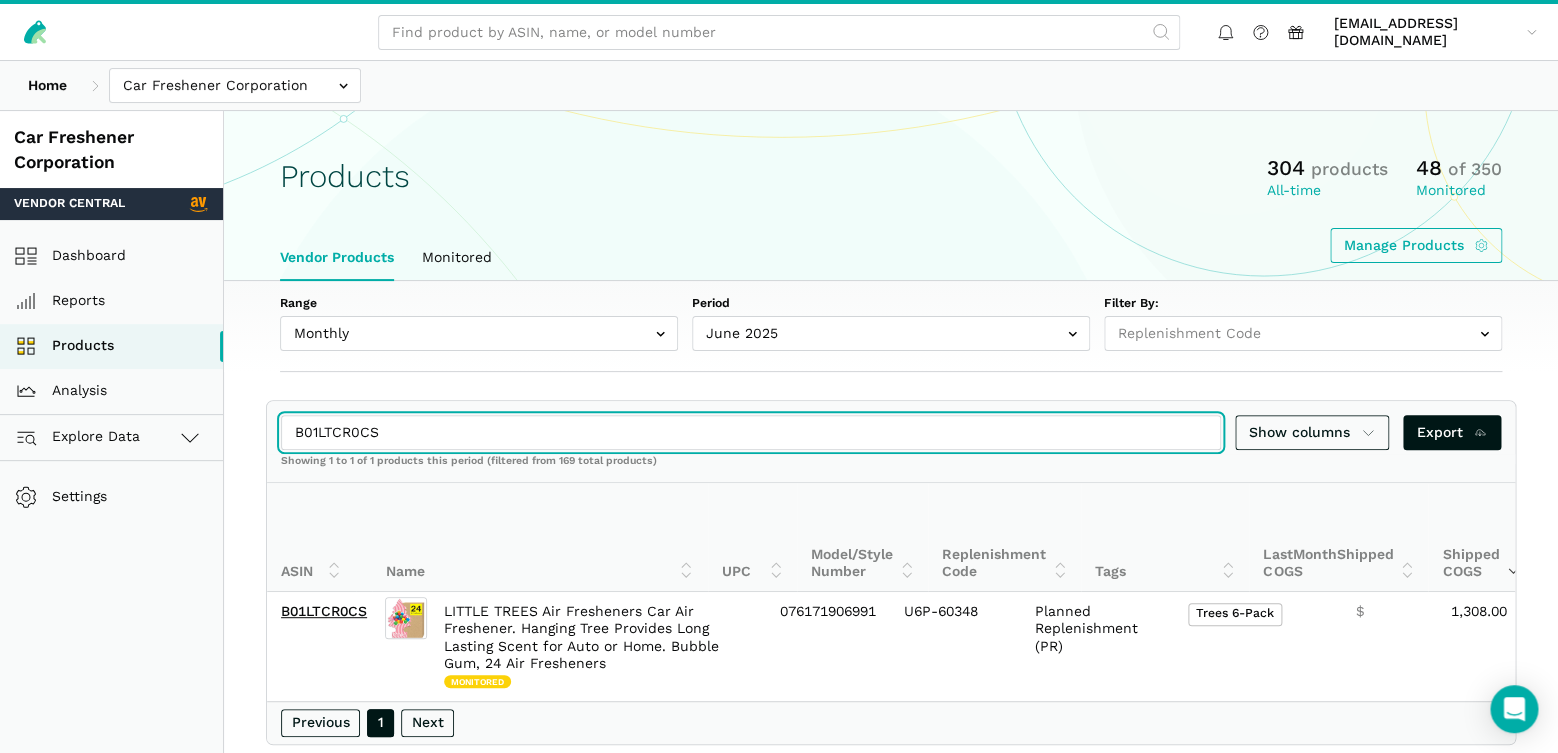 drag, startPoint x: 404, startPoint y: 428, endPoint x: 242, endPoint y: 427, distance: 162.00308 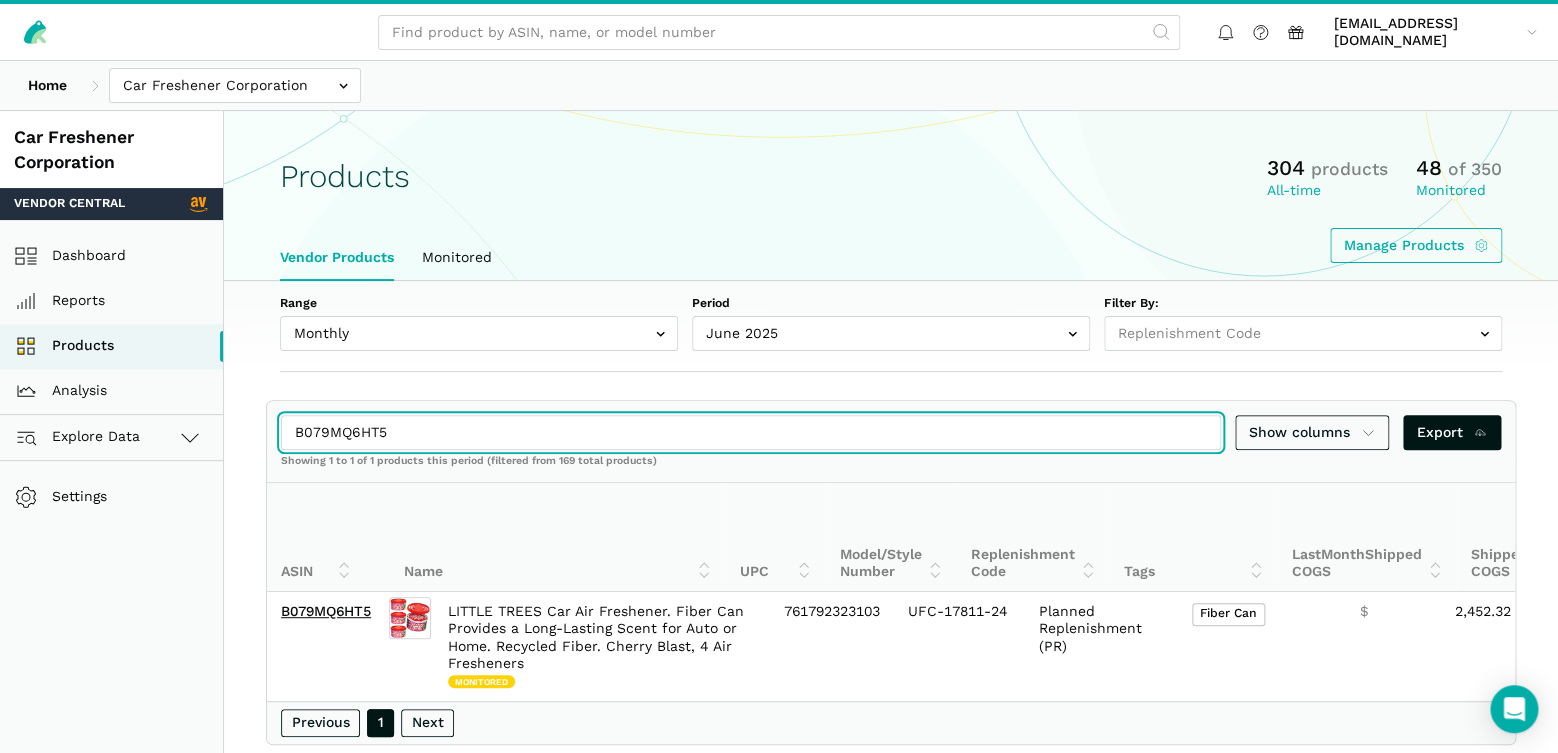 drag, startPoint x: 397, startPoint y: 433, endPoint x: 237, endPoint y: 431, distance: 160.0125 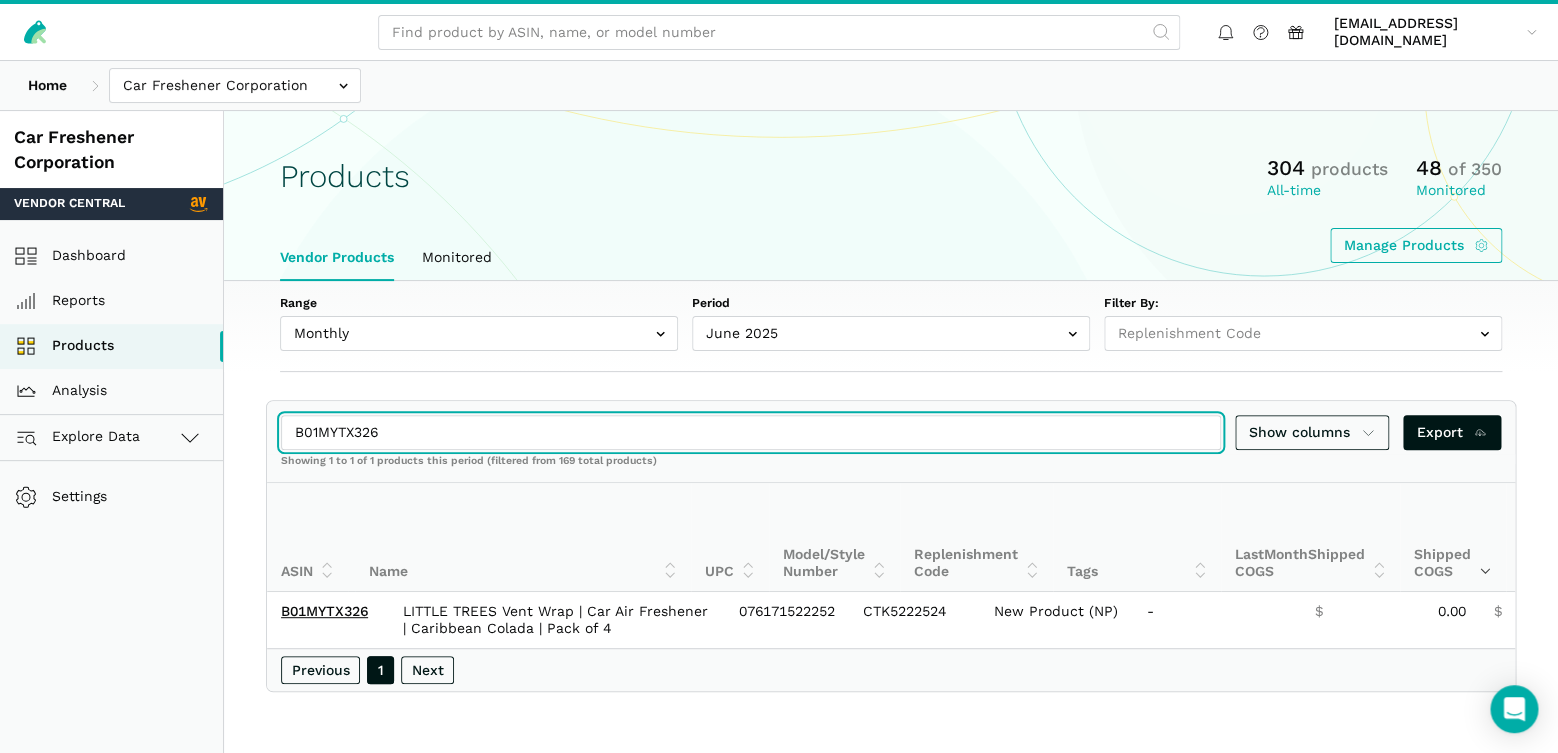 drag, startPoint x: 407, startPoint y: 429, endPoint x: 253, endPoint y: 428, distance: 154.00325 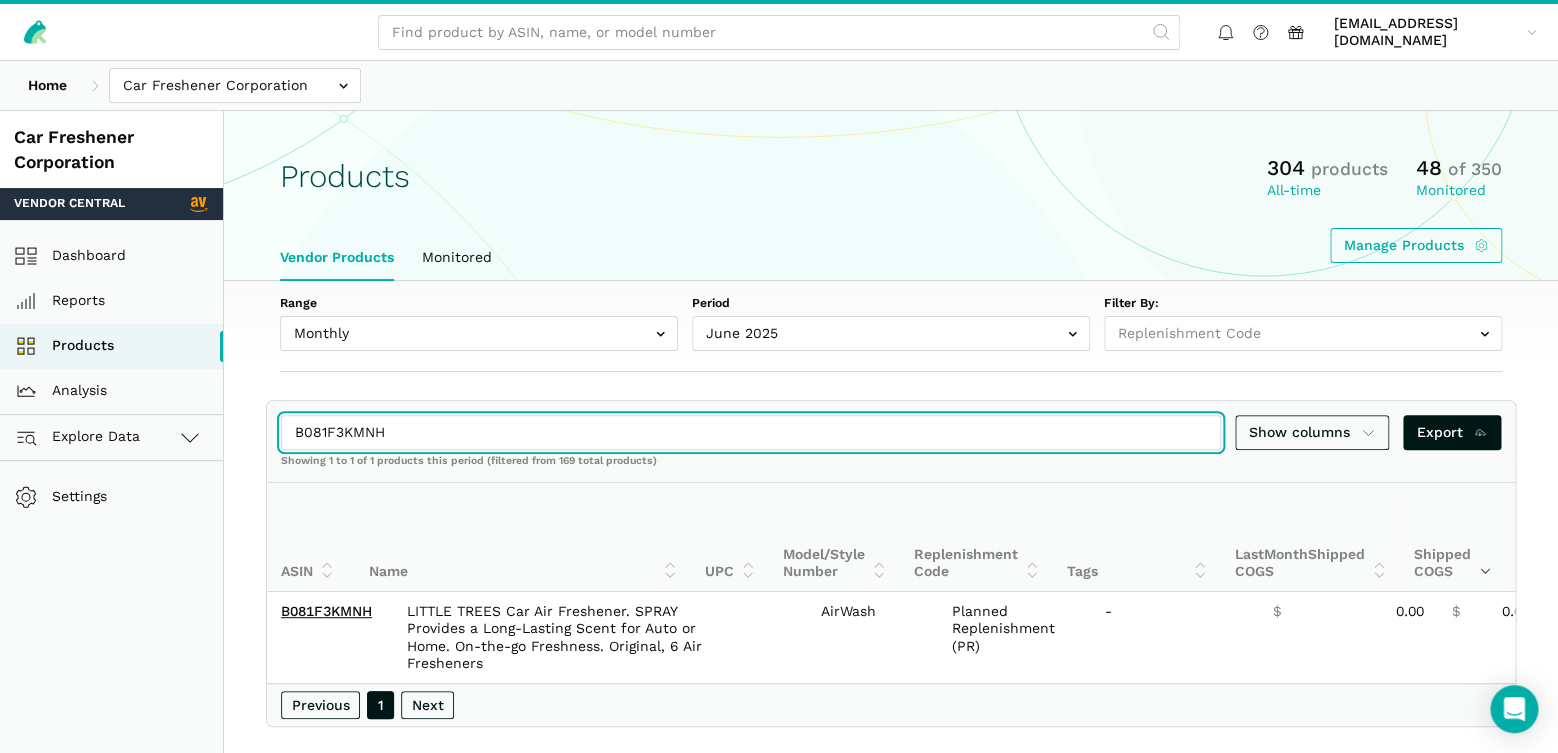 type on "B081F3KMNH" 